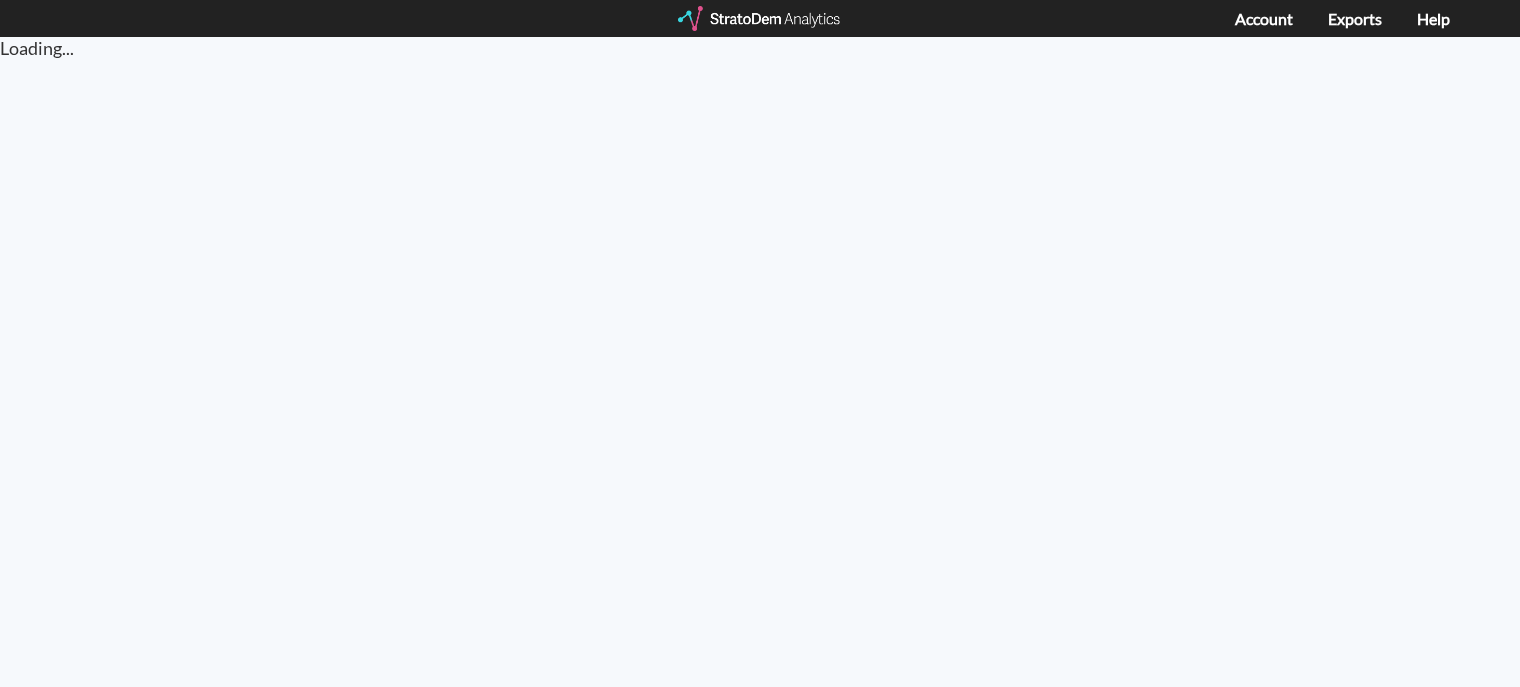 scroll, scrollTop: 0, scrollLeft: 0, axis: both 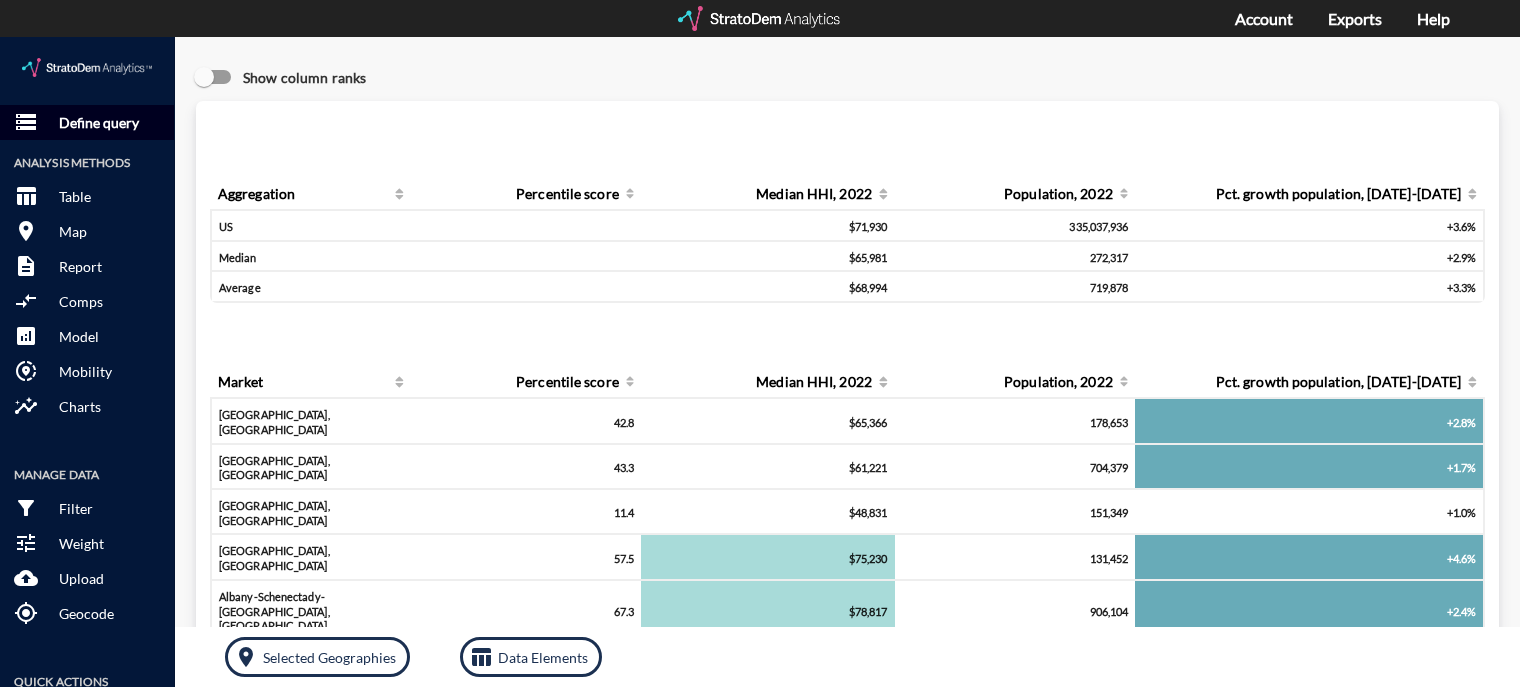 click on "storage Define query" 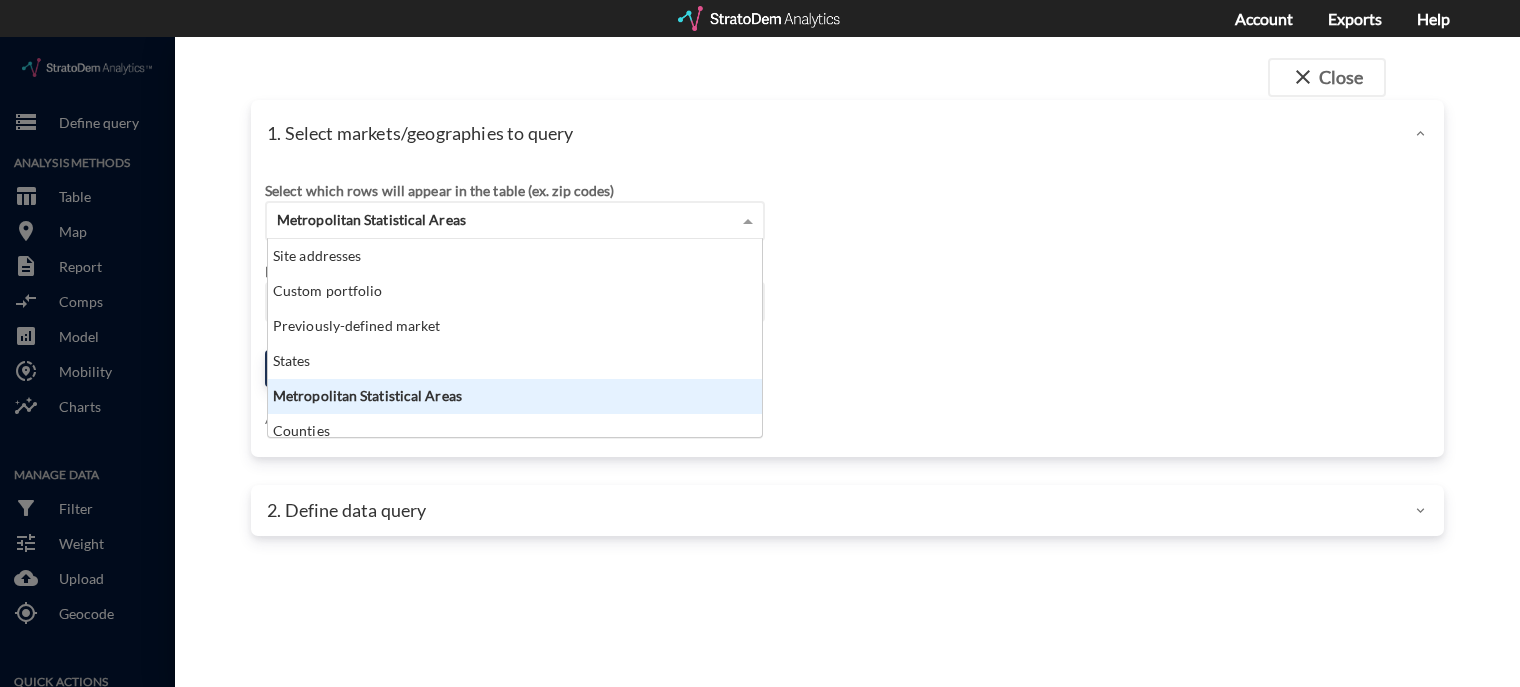 click on "Metropolitan Statistical Areas" 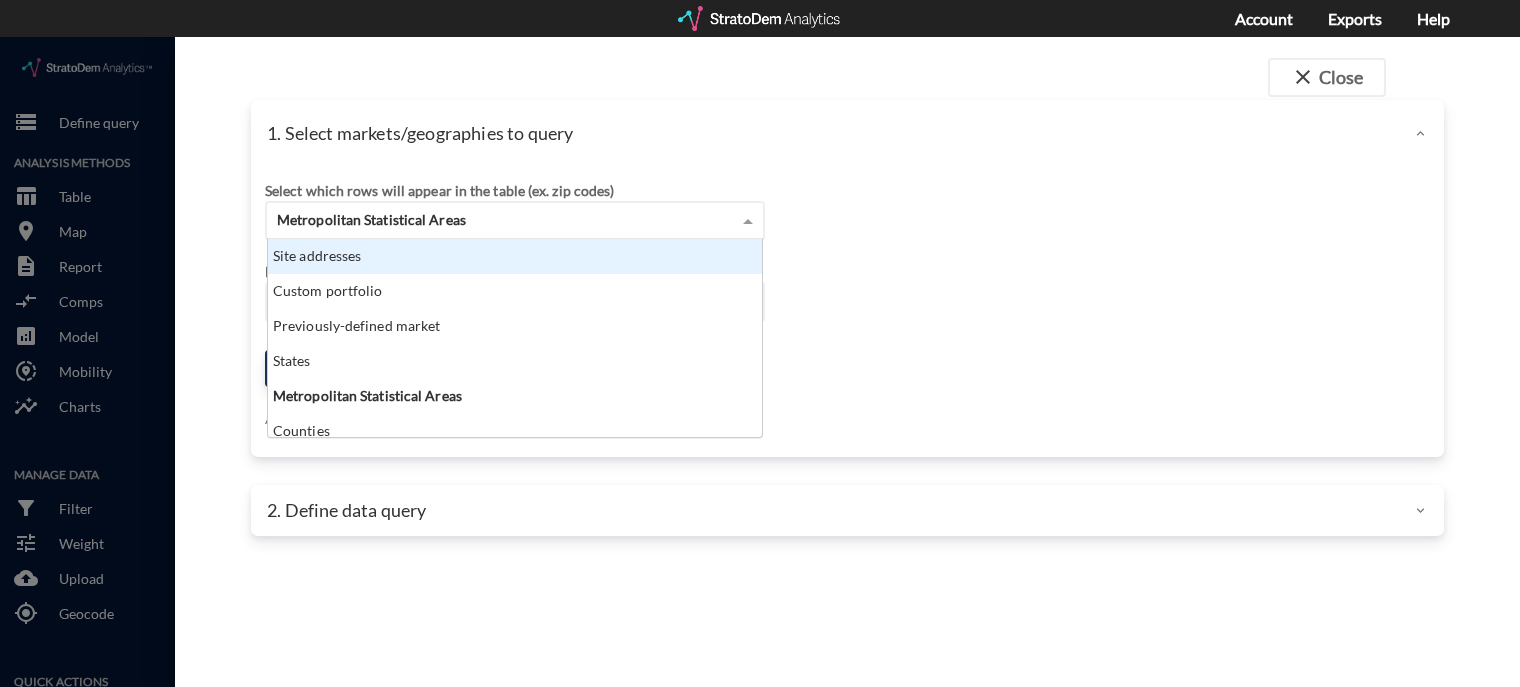 click on "Site addresses" 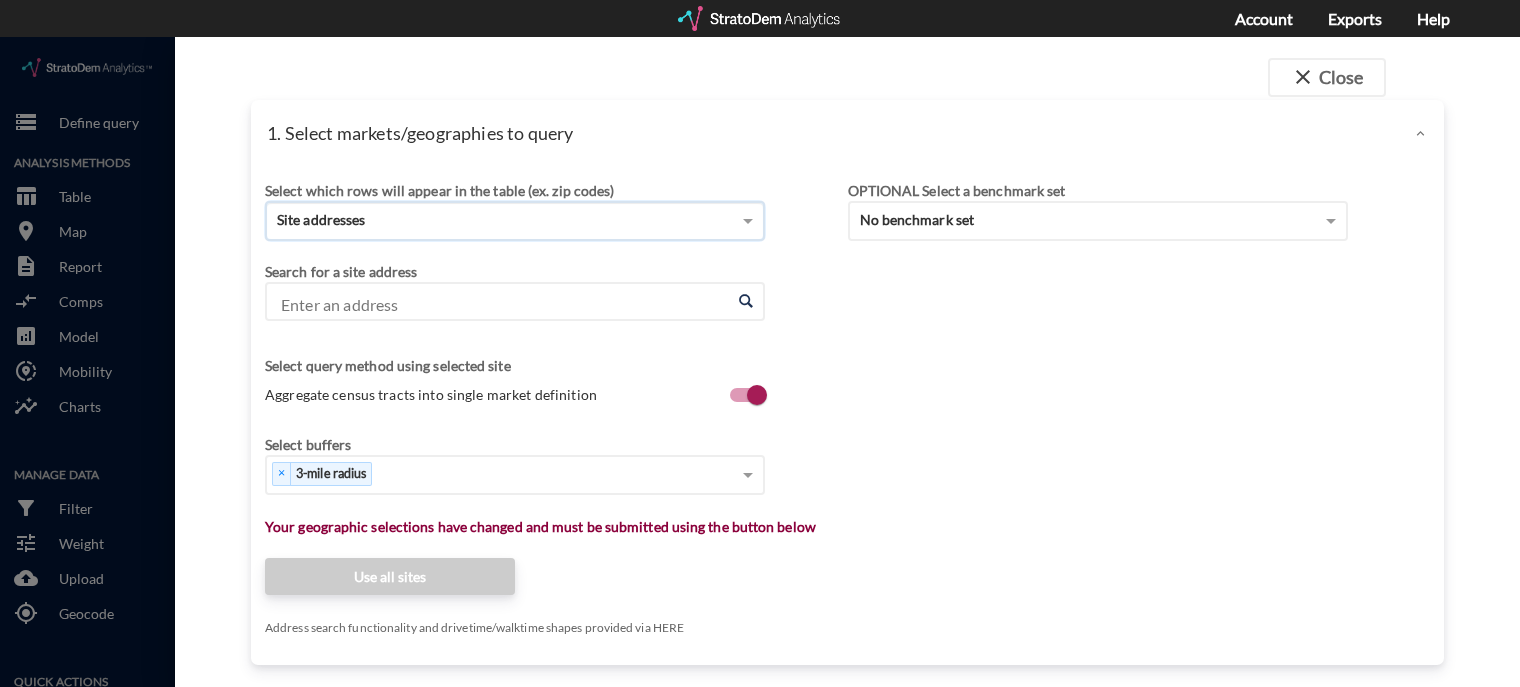 click on "Enter an address" 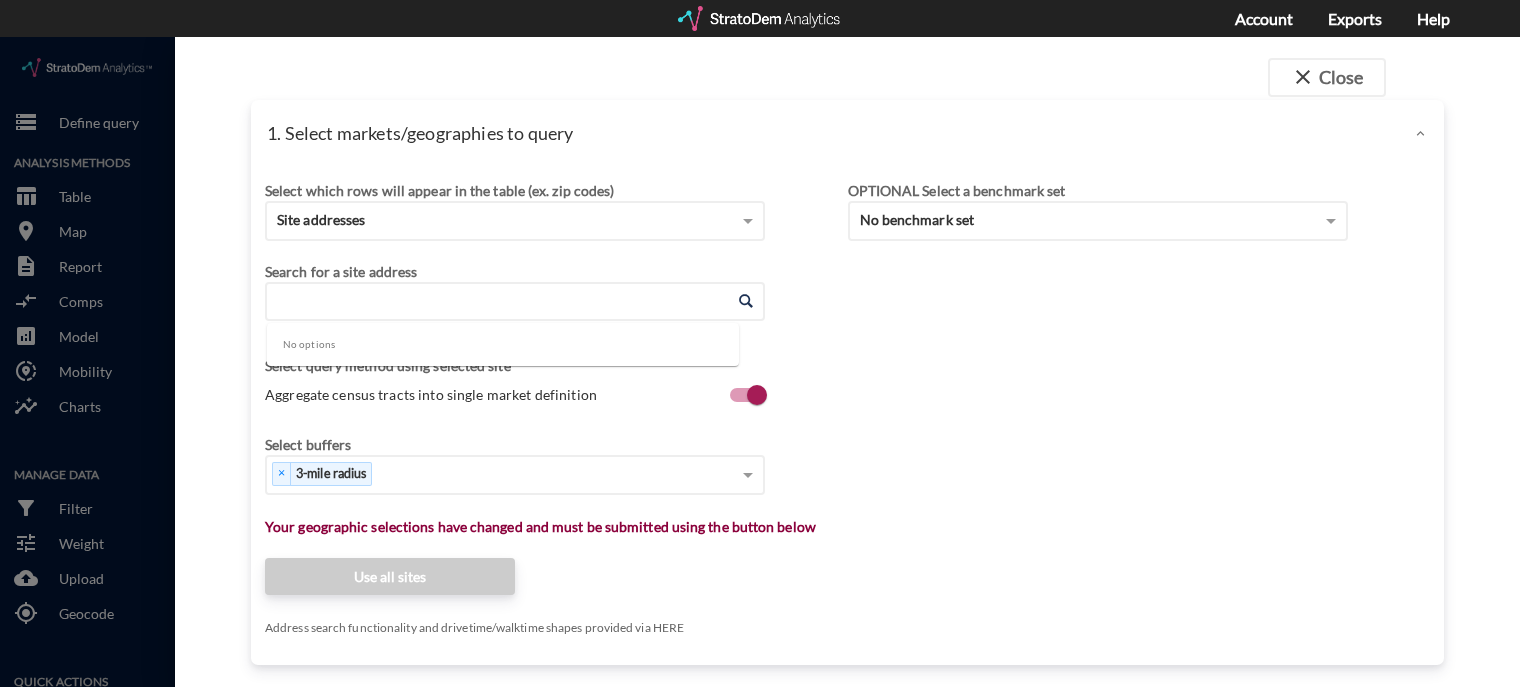 paste on "[STREET_ADDRESS][PERSON_NAME]" 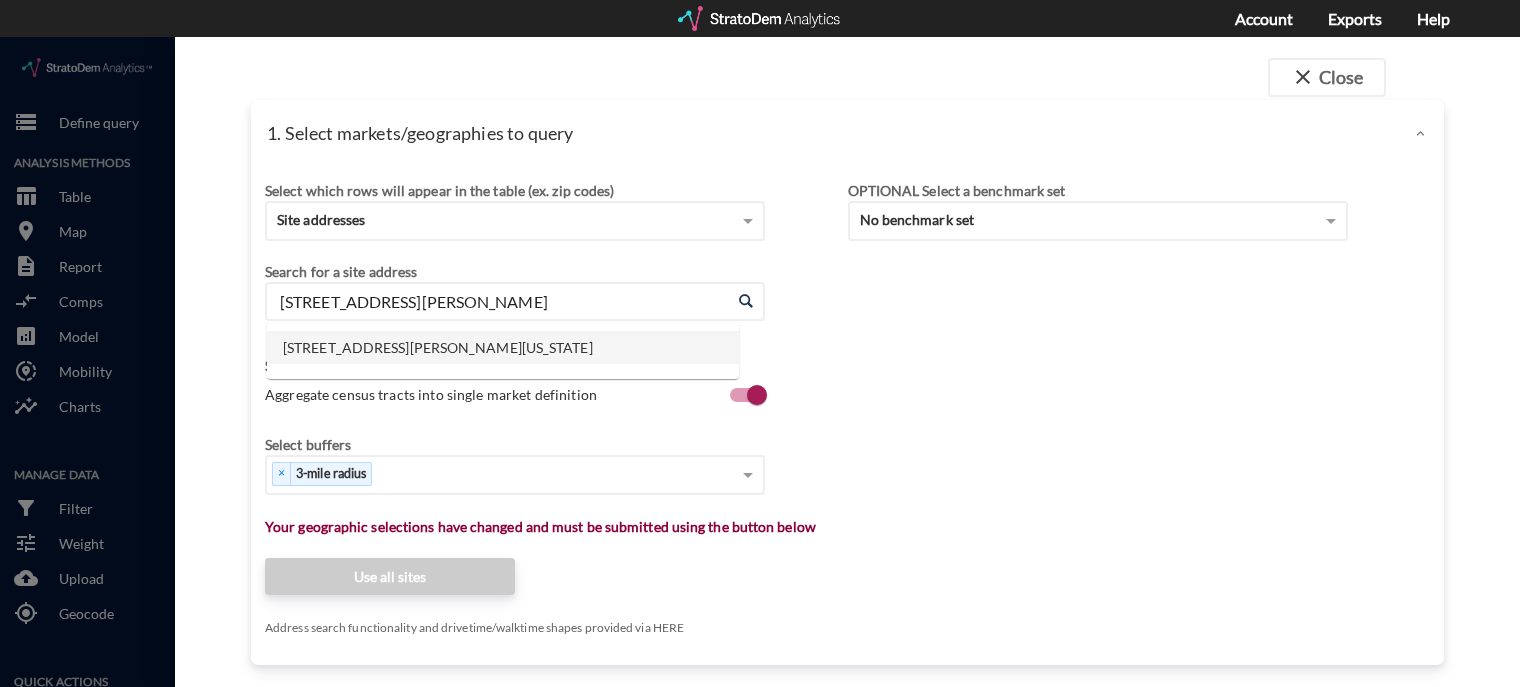 click on "[STREET_ADDRESS][PERSON_NAME][US_STATE]" 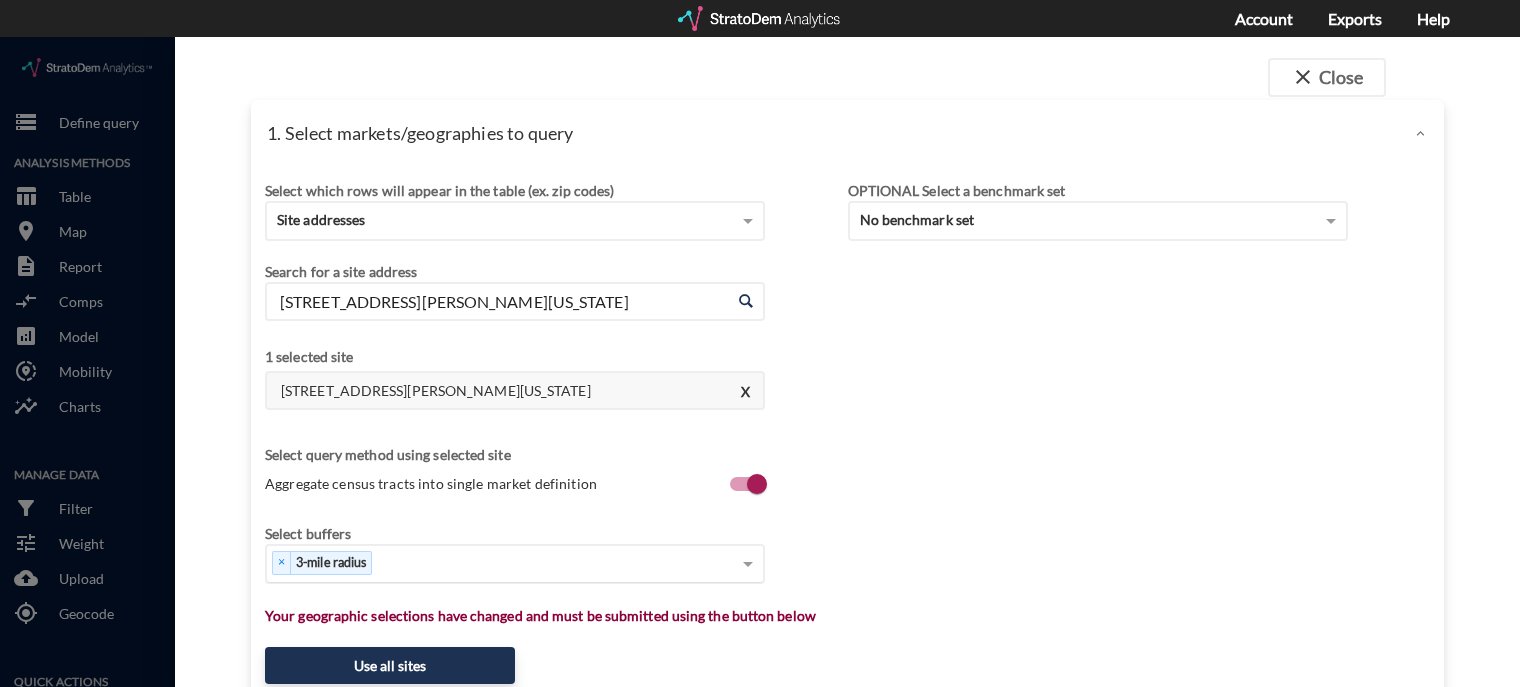 type on "[STREET_ADDRESS][PERSON_NAME][US_STATE]" 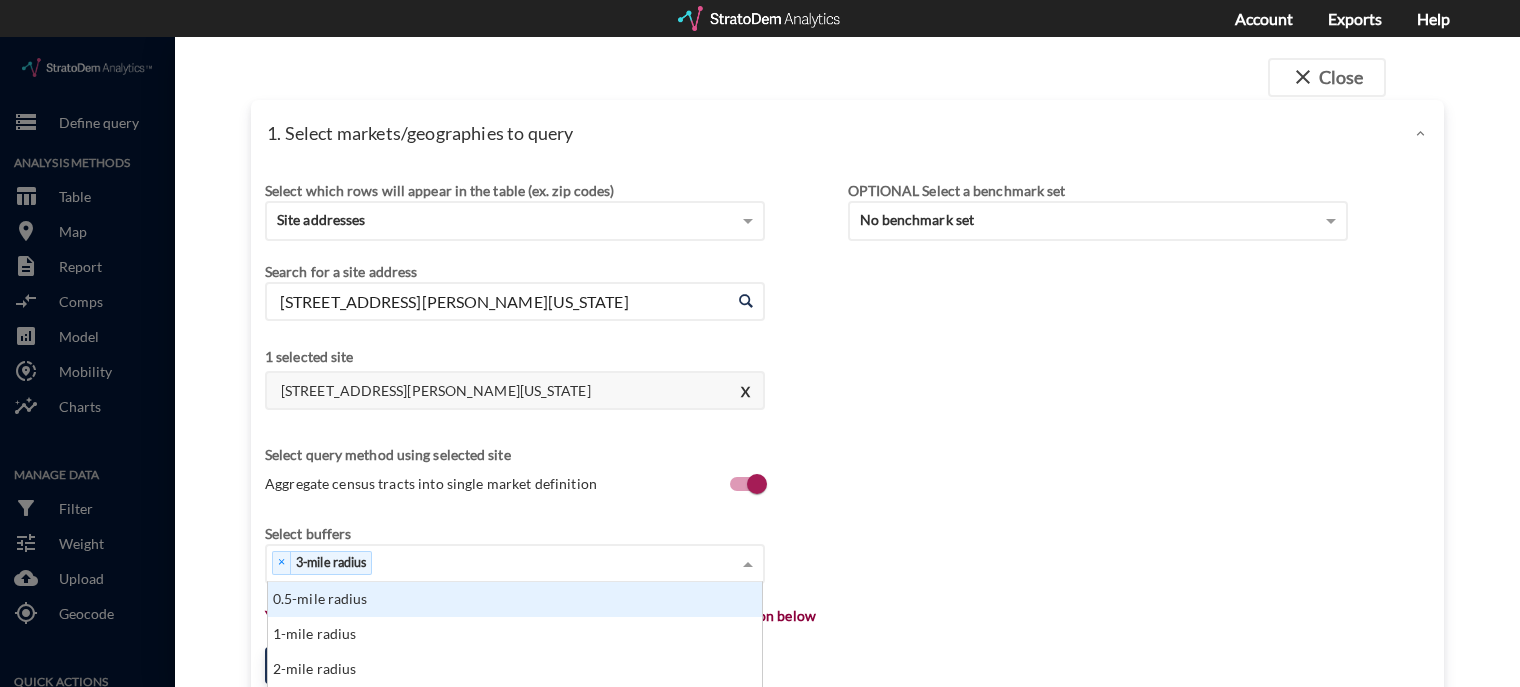 scroll, scrollTop: 16, scrollLeft: 13, axis: both 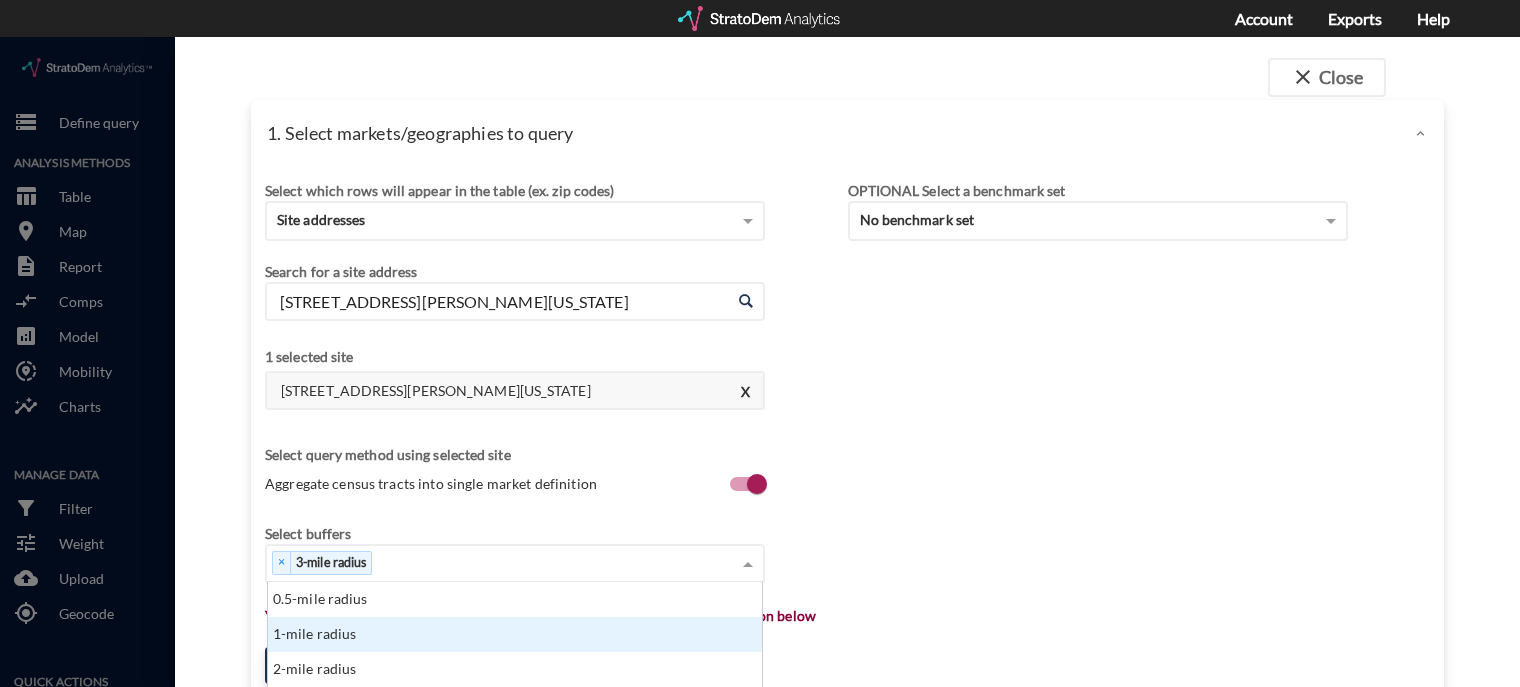 click on "1-mile radius" 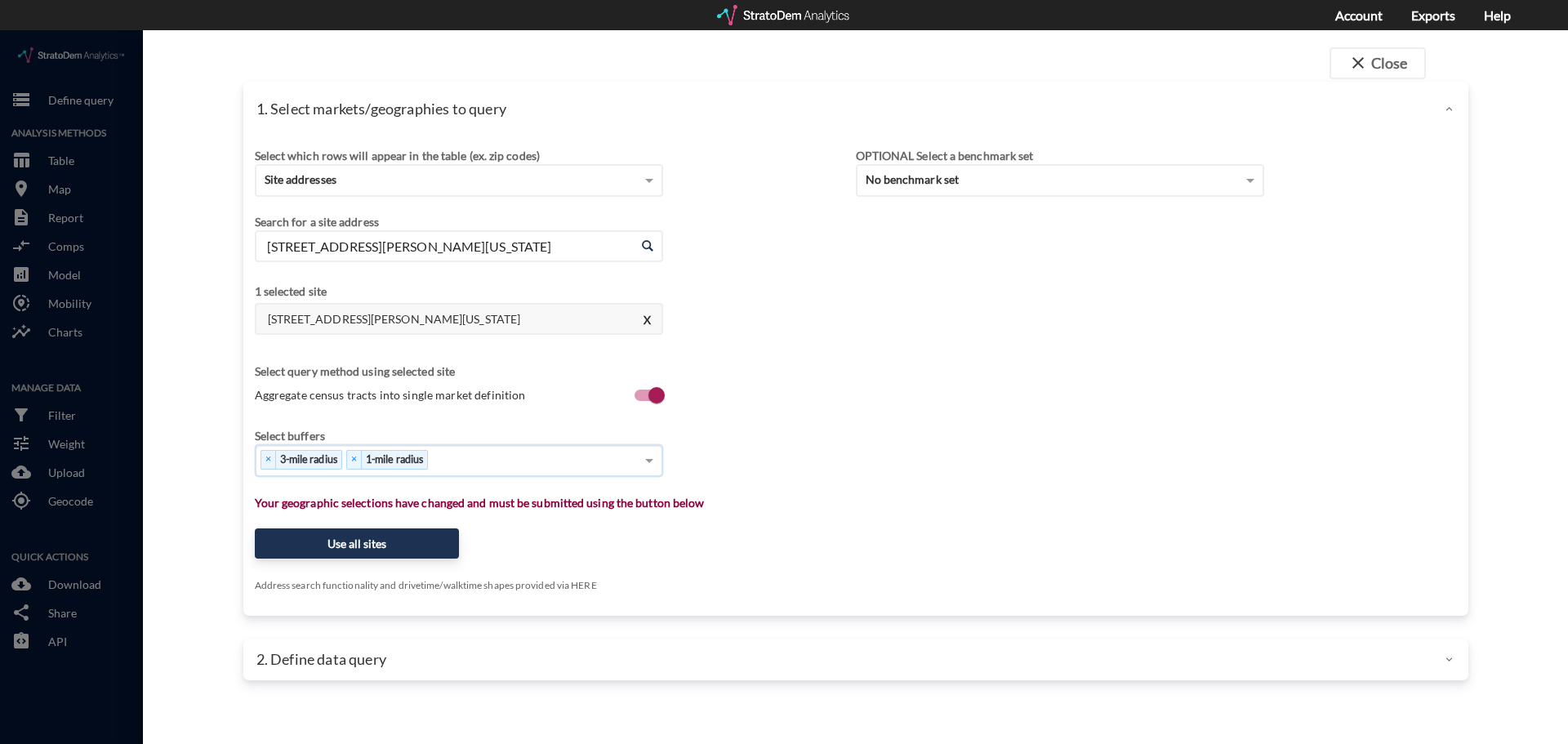 click on "× 3-mile radius   × 1-mile radius" 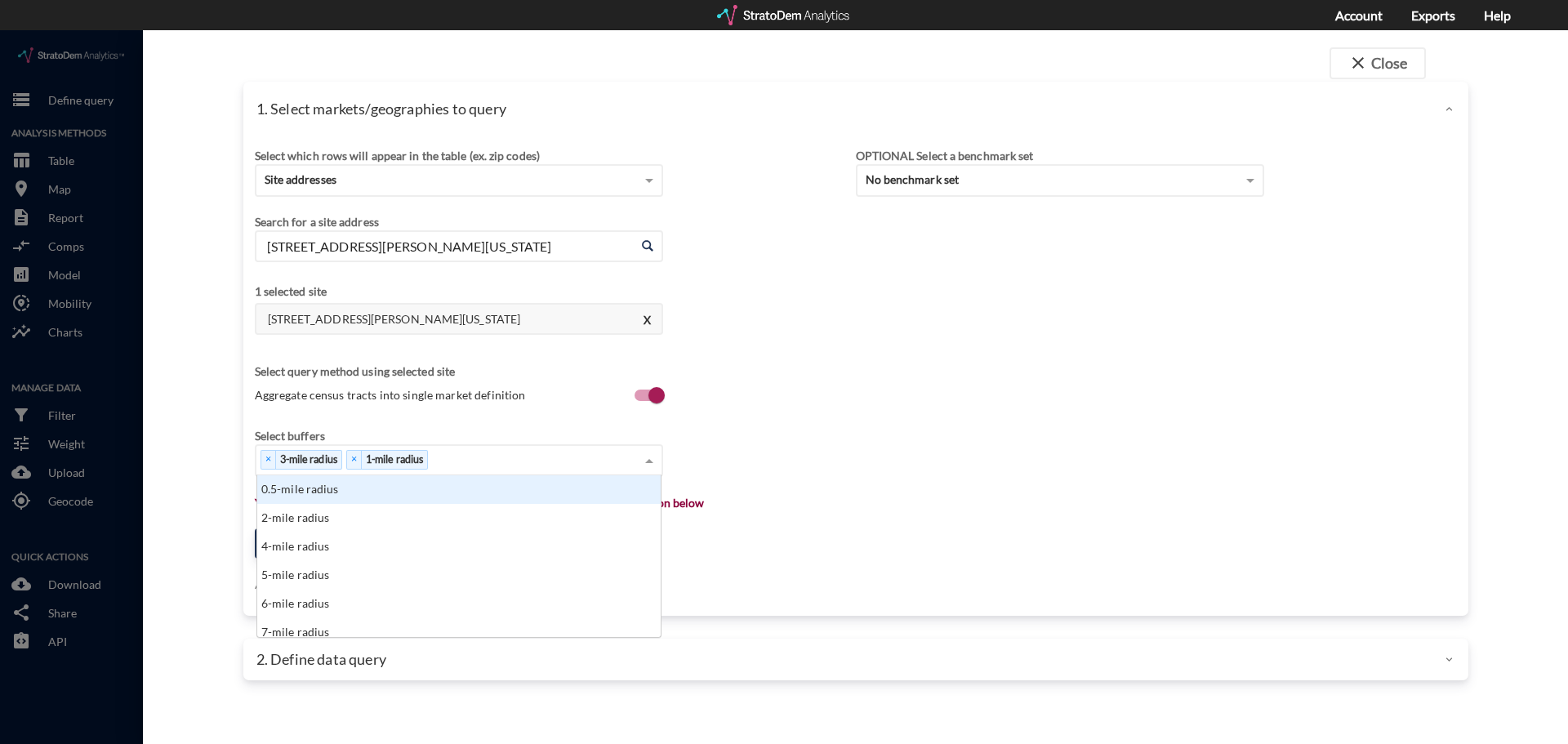 scroll, scrollTop: 13, scrollLeft: 11, axis: both 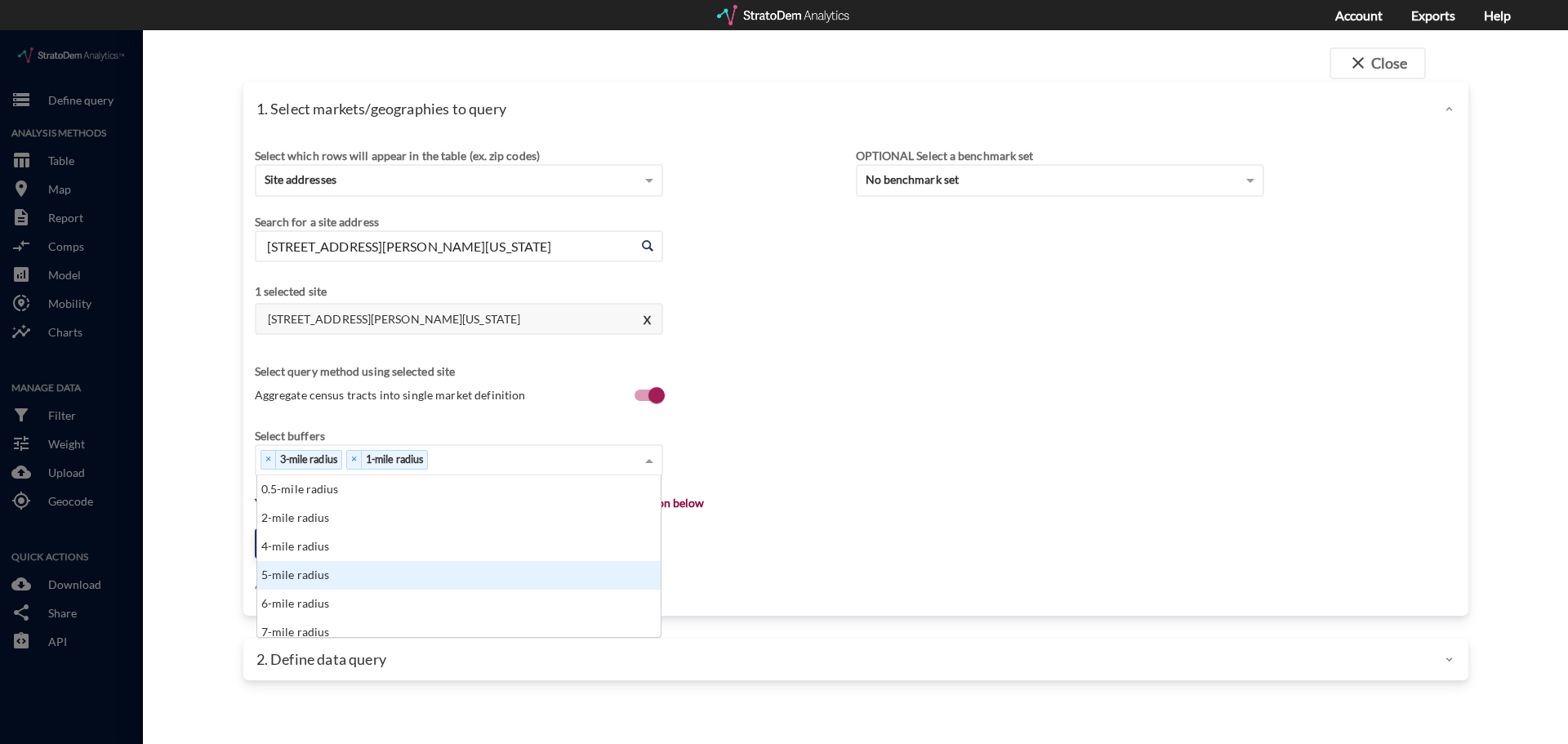 click on "5-mile radius" 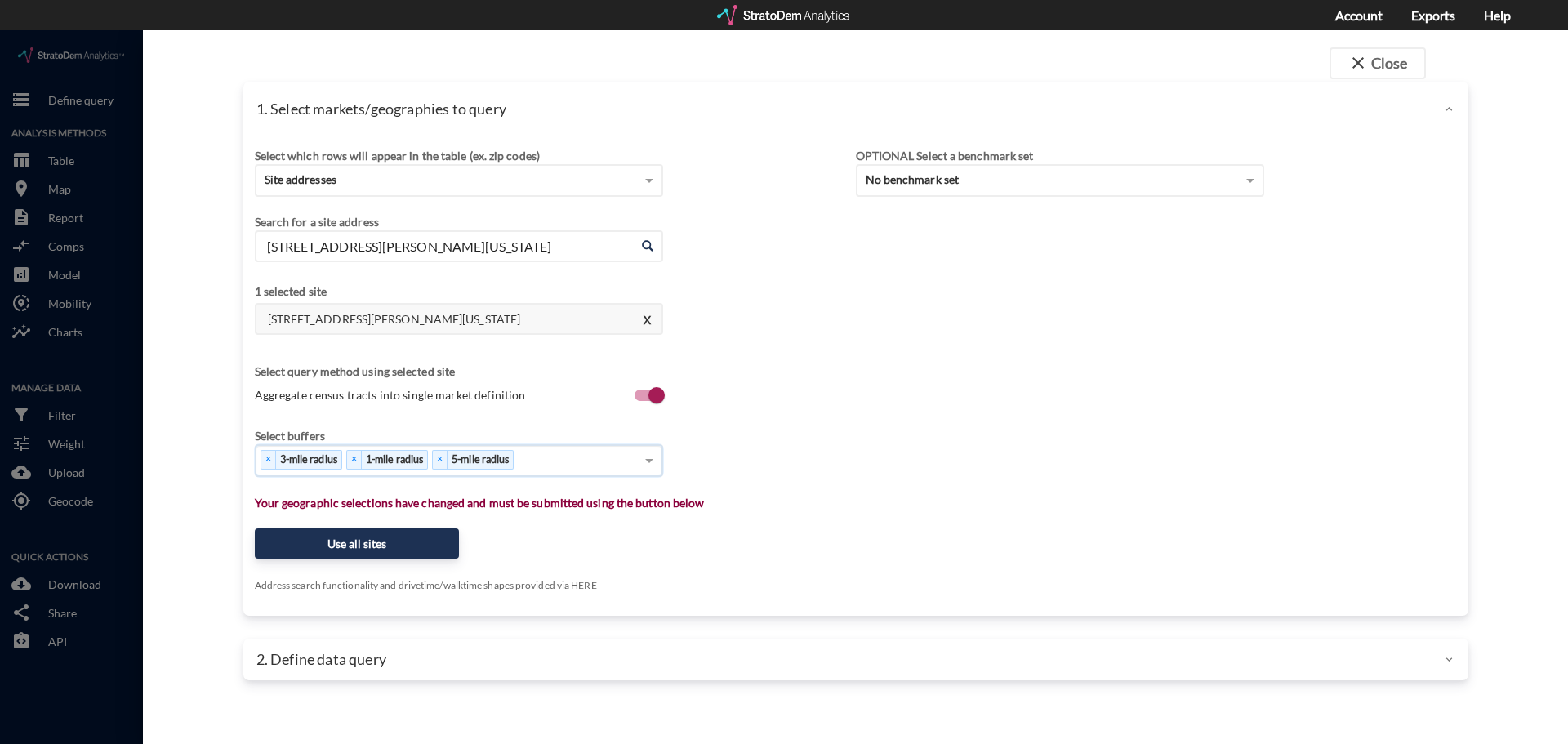 click on "× 3-mile radius   × 1-mile radius   × 5-mile radius" 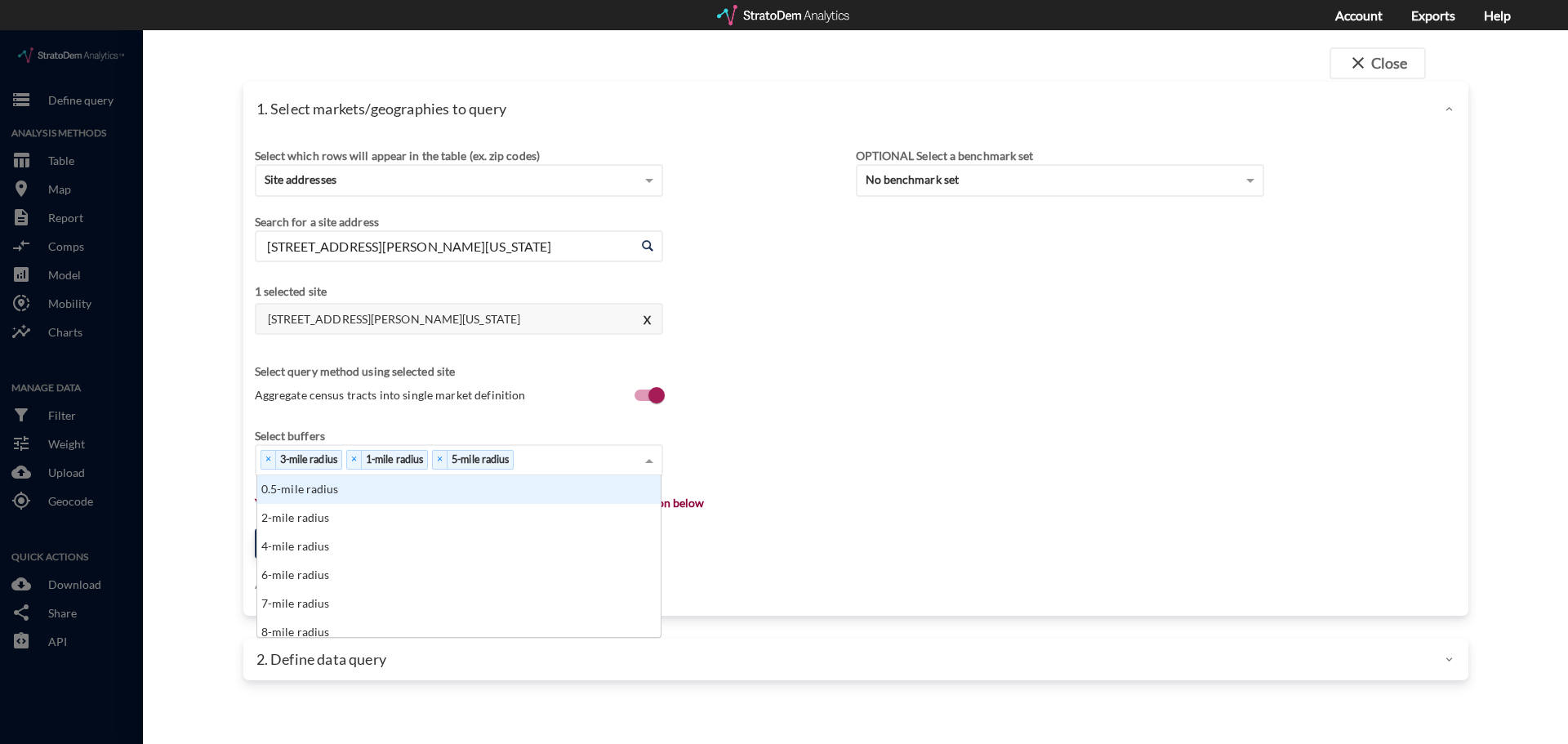 scroll, scrollTop: 13, scrollLeft: 11, axis: both 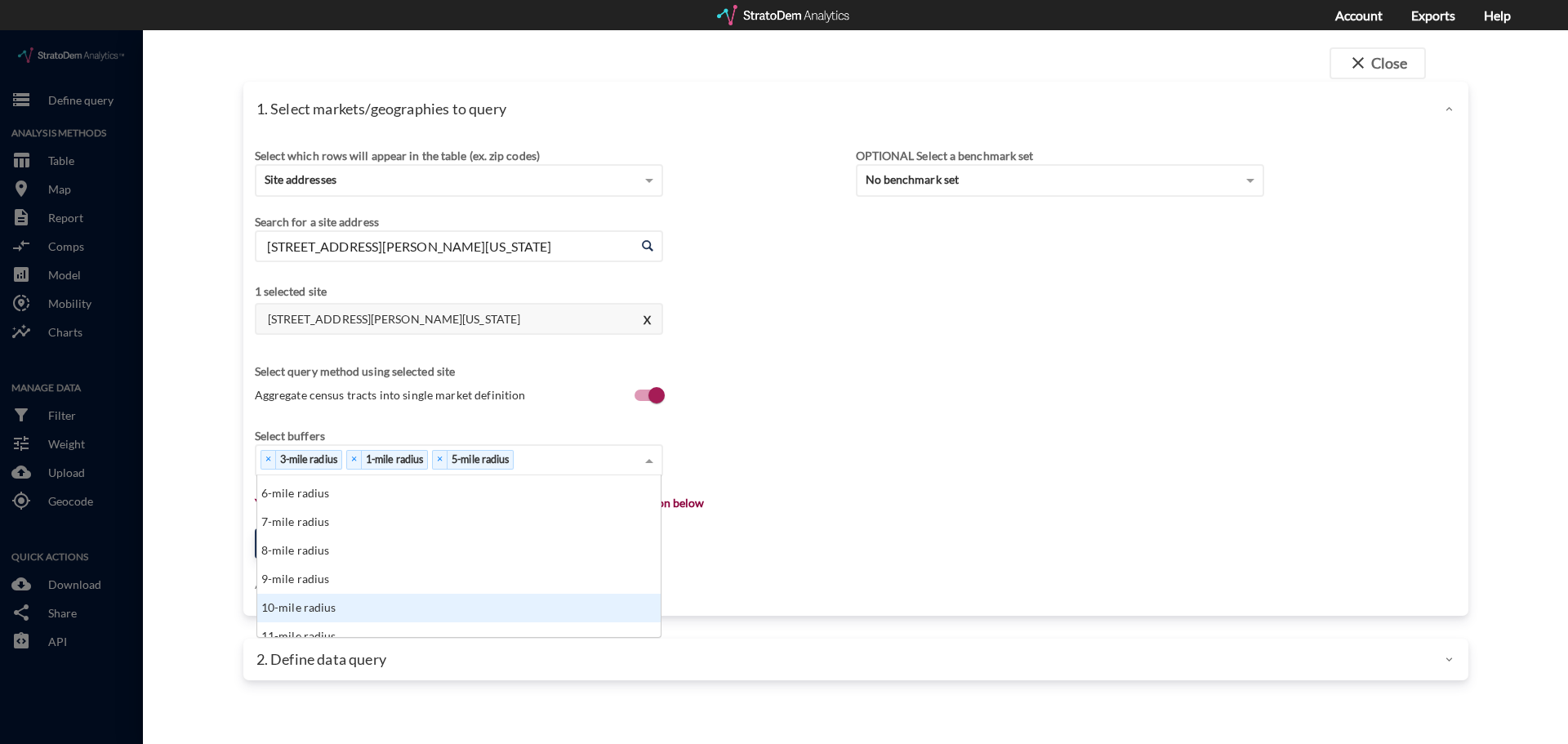 click on "10-mile radius" 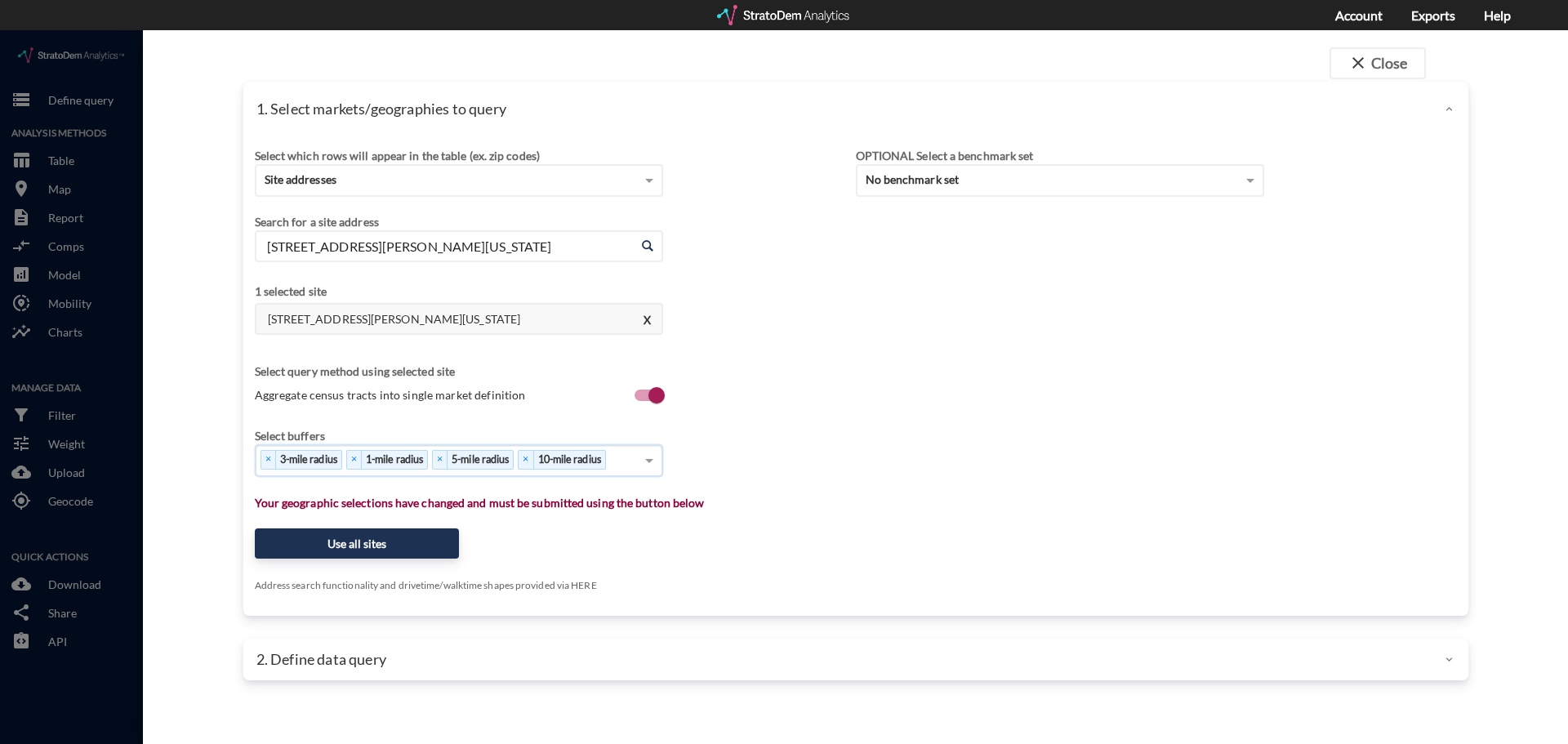 click on "× 3-mile radius   × 1-mile radius   × 5-mile radius   × 10-mile radius" 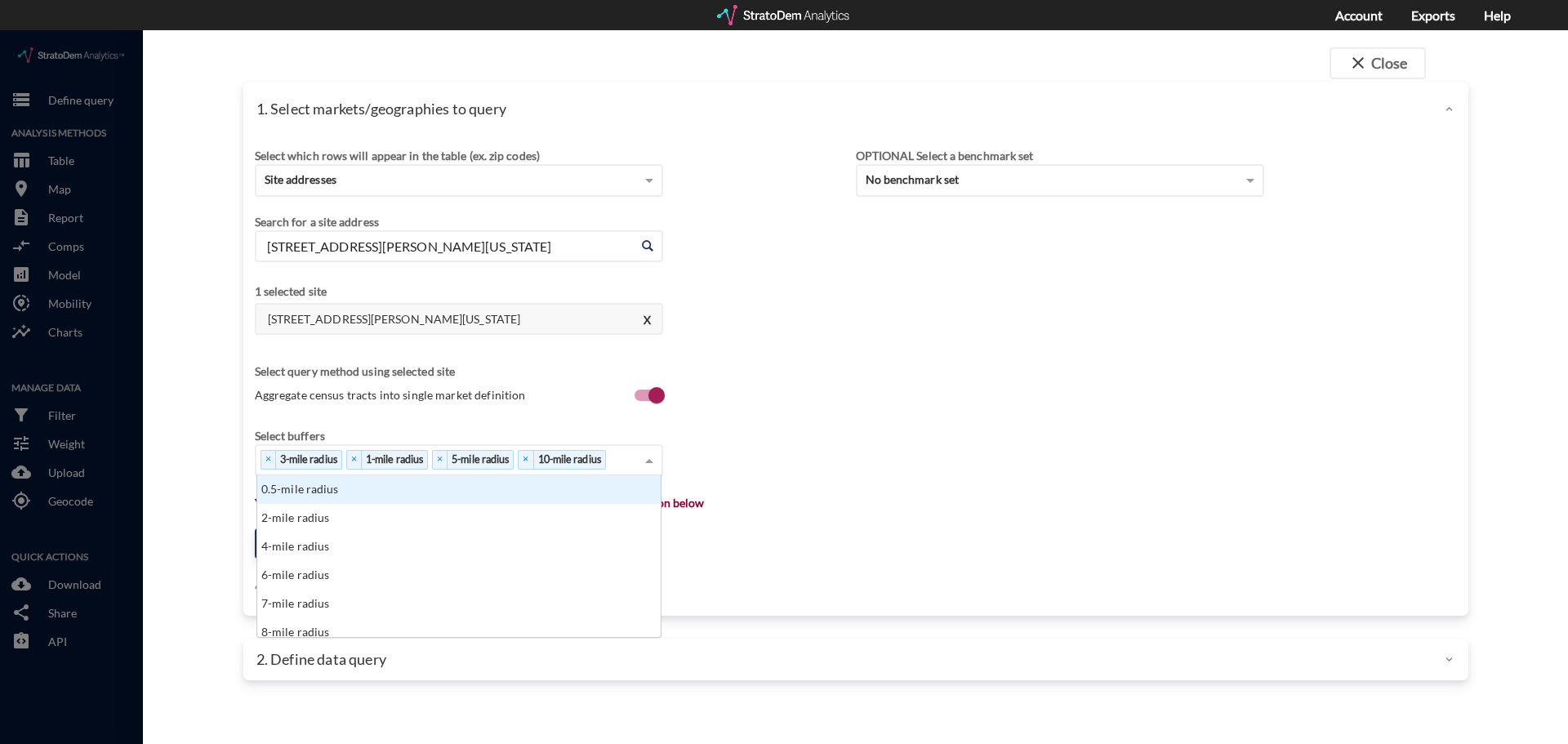 scroll, scrollTop: 13, scrollLeft: 11, axis: both 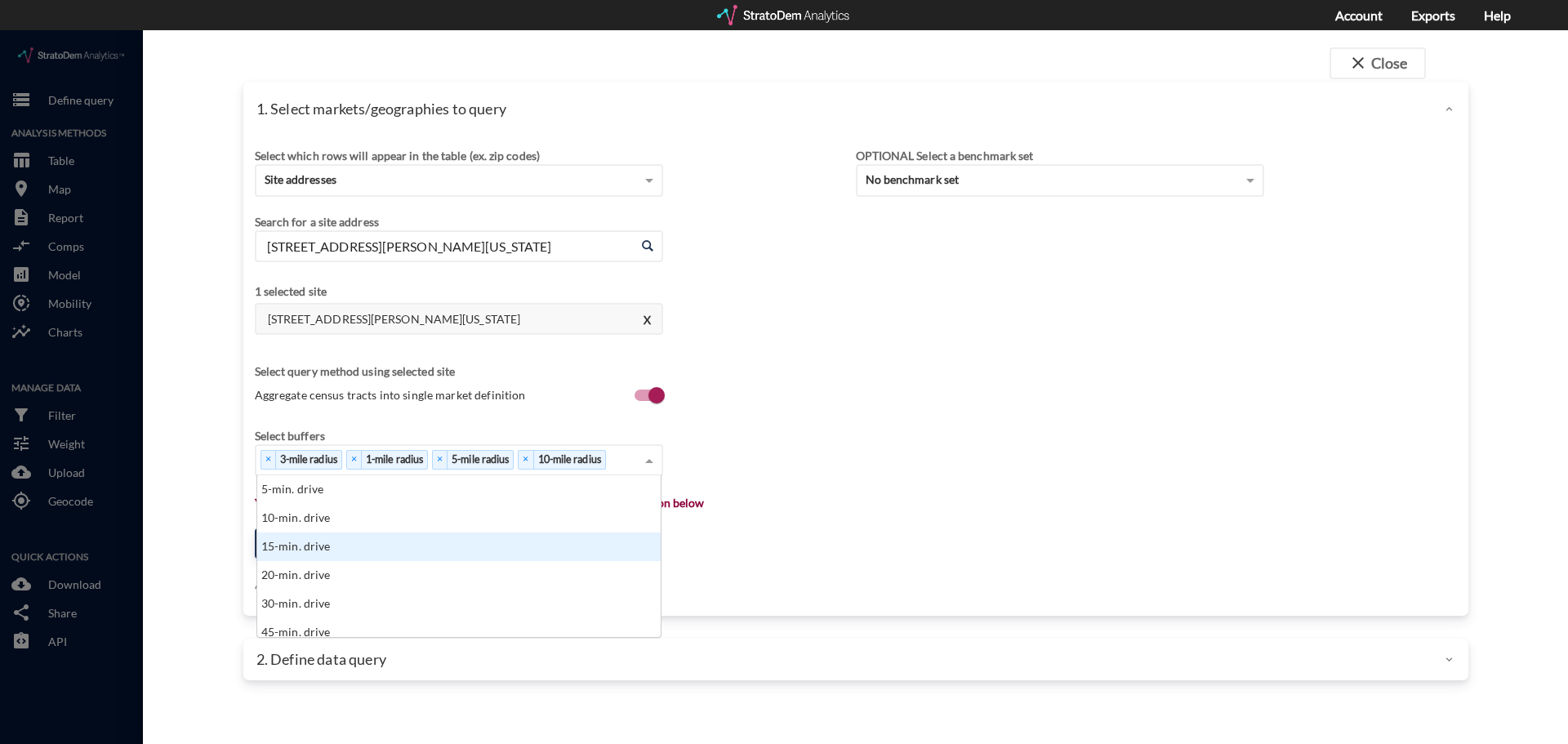 click on "15-min. drive" 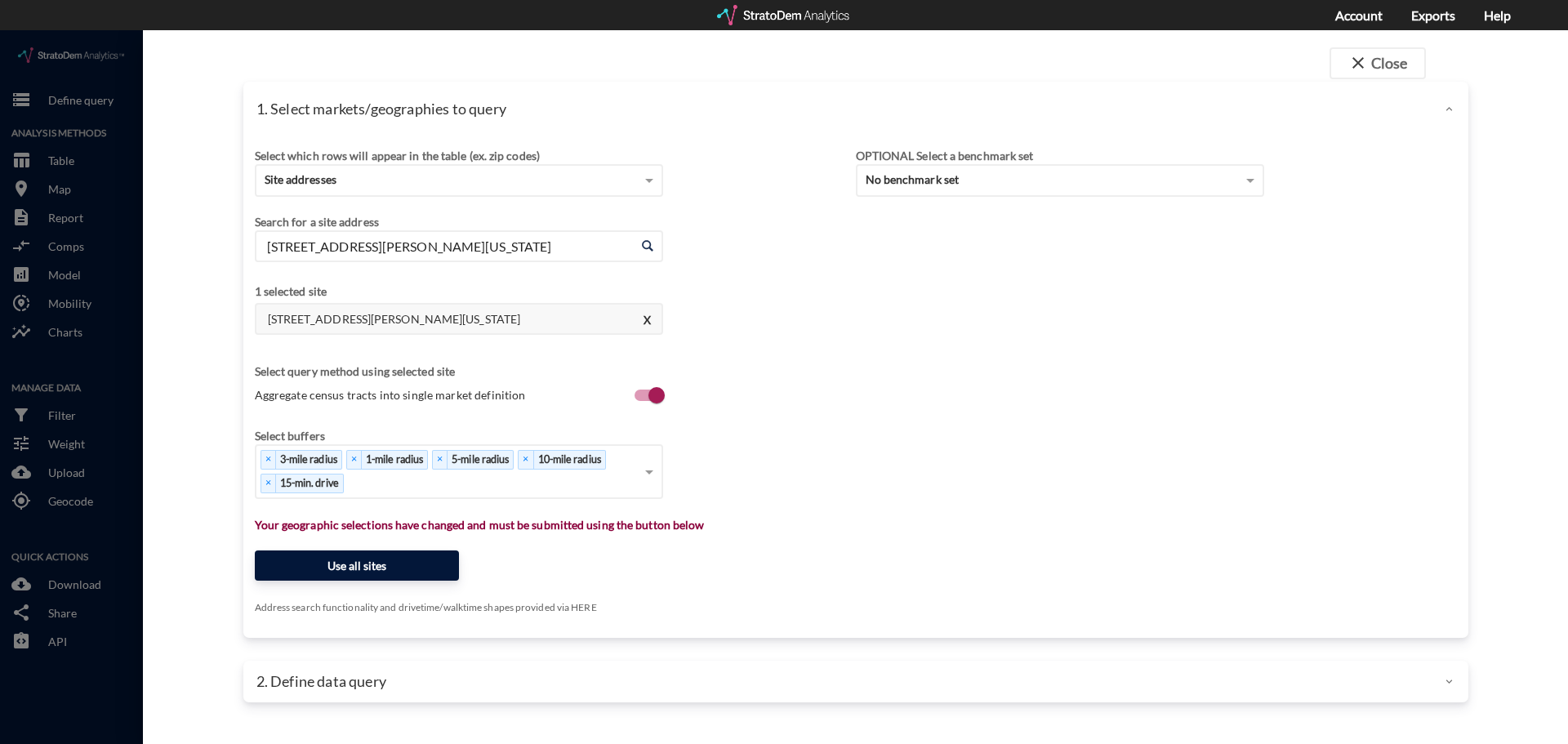 click on "Use all sites" 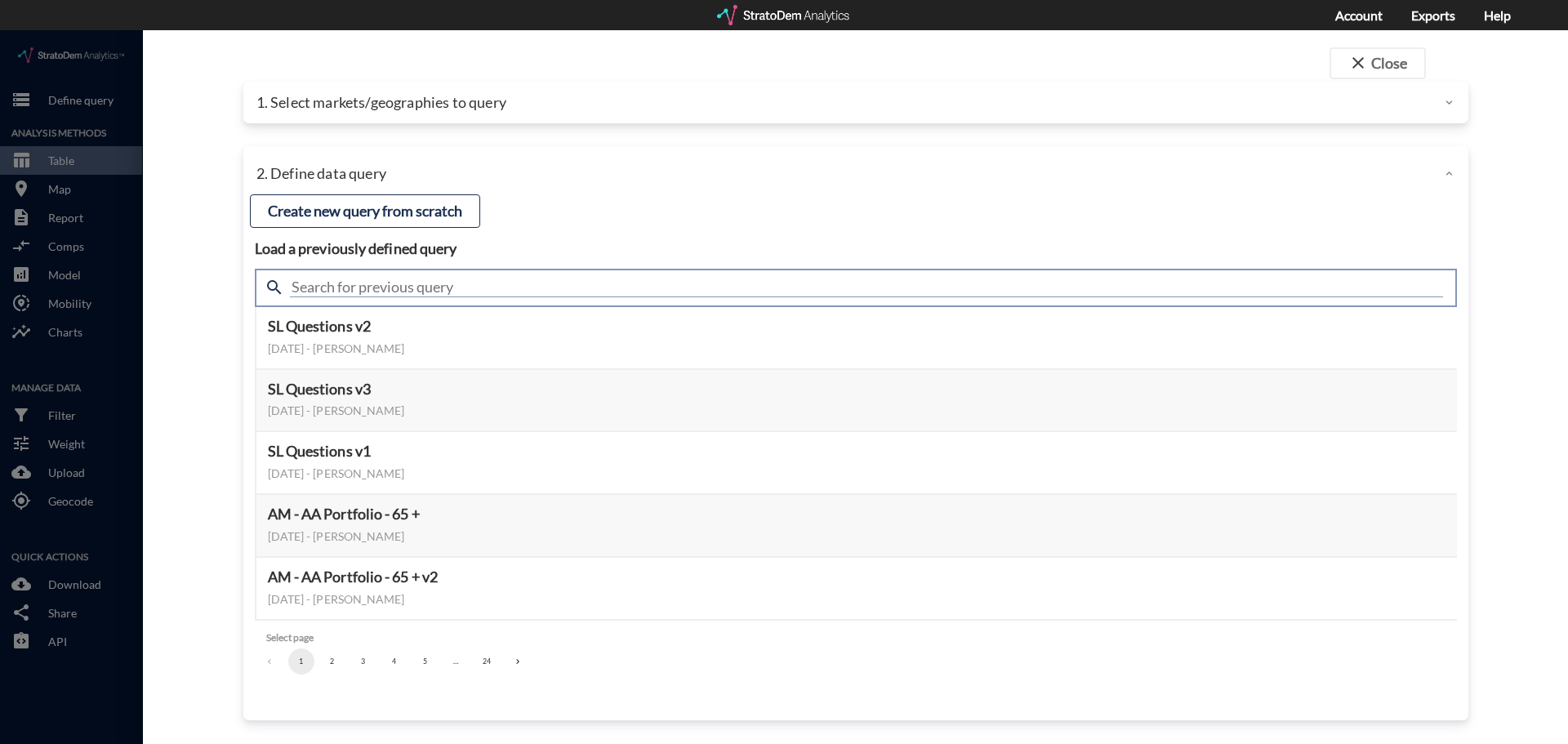 click 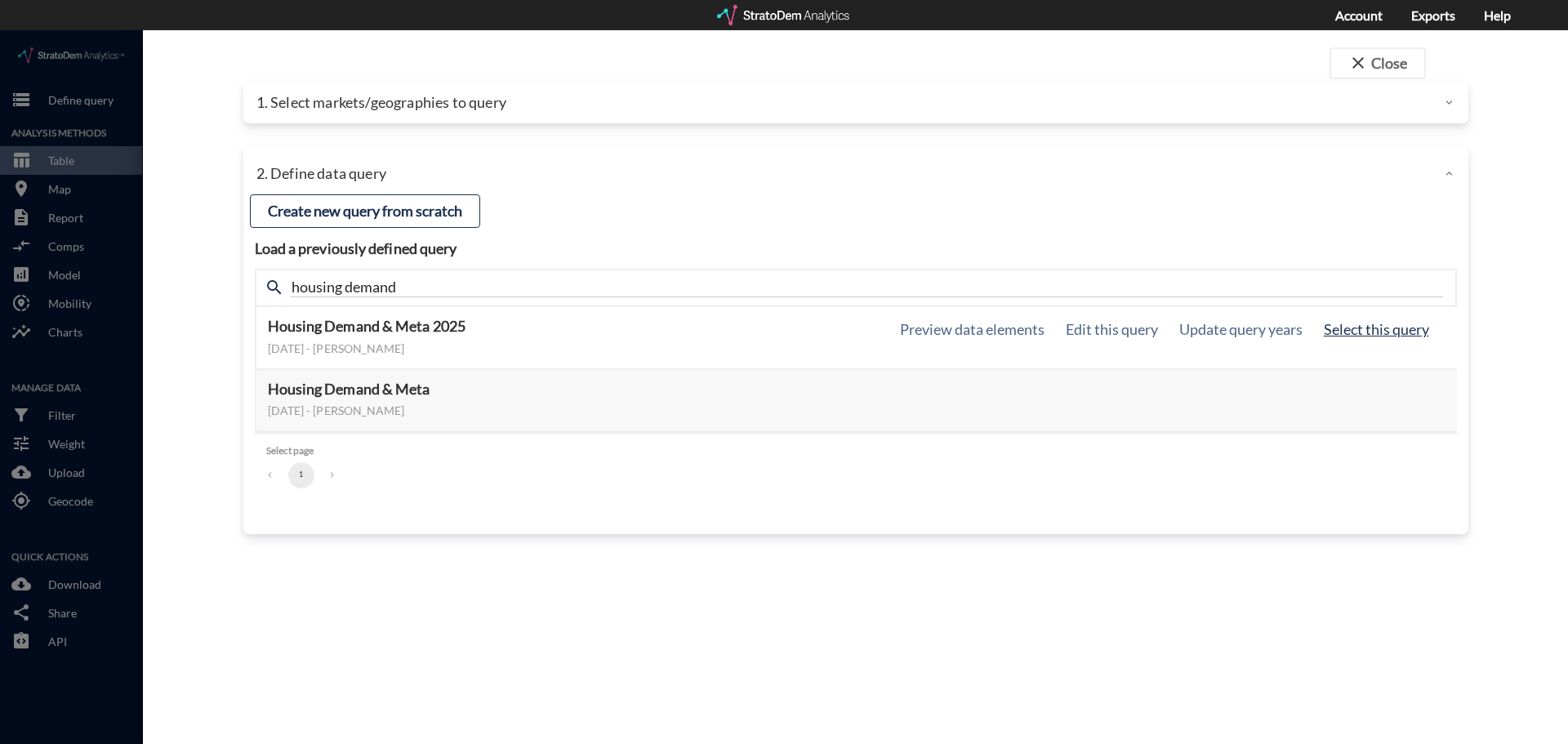 click on "Select this query" 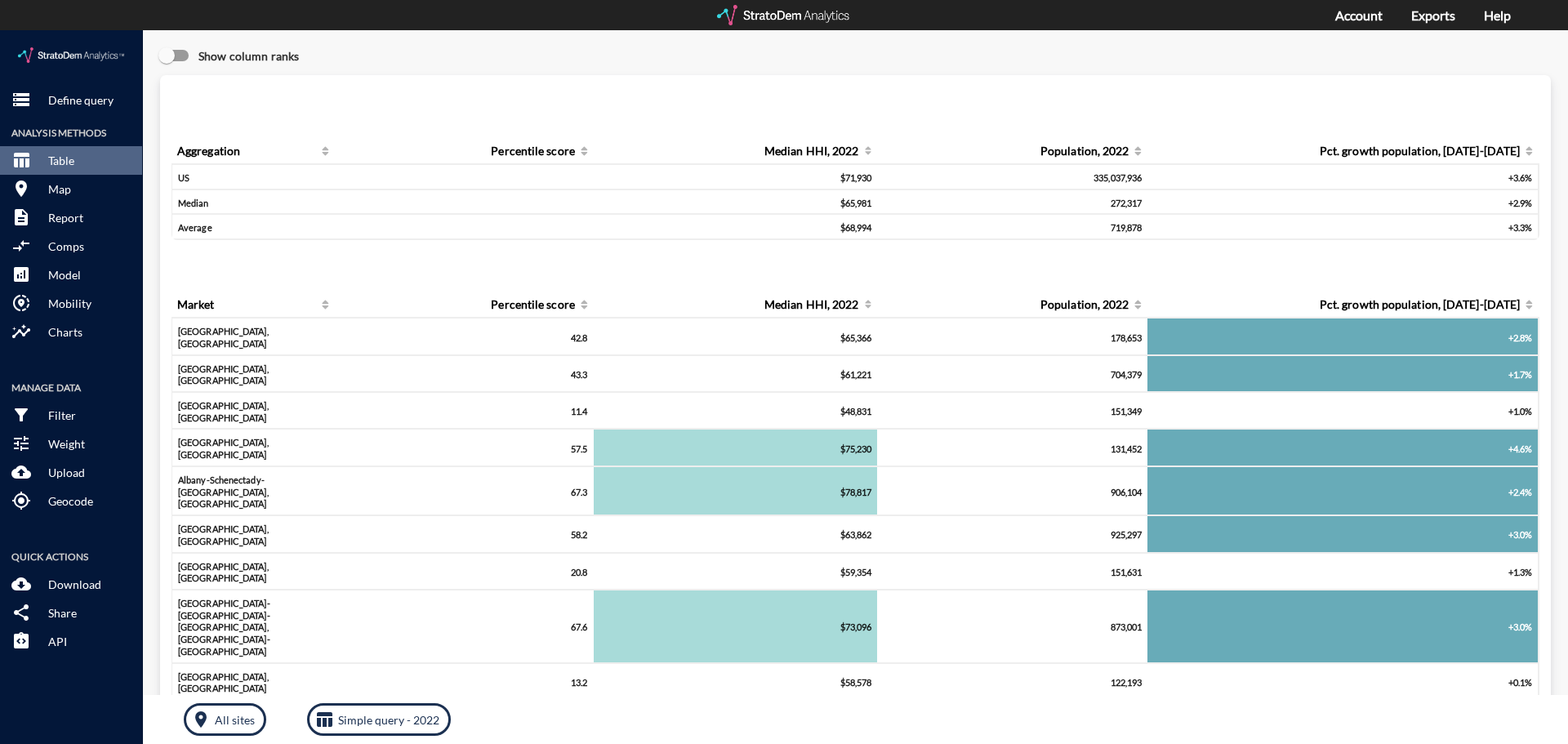 scroll, scrollTop: 0, scrollLeft: 0, axis: both 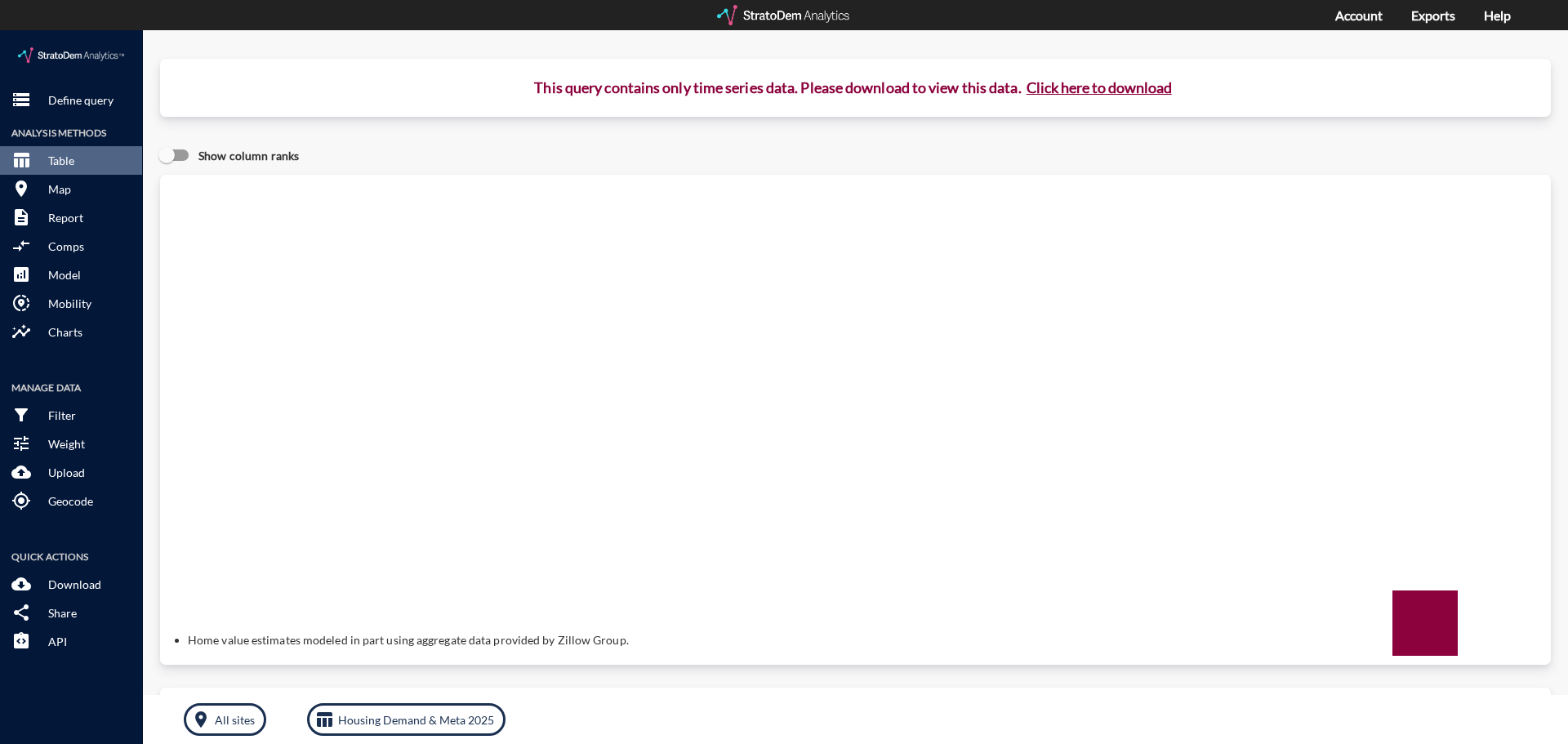 click on "Click here to download" 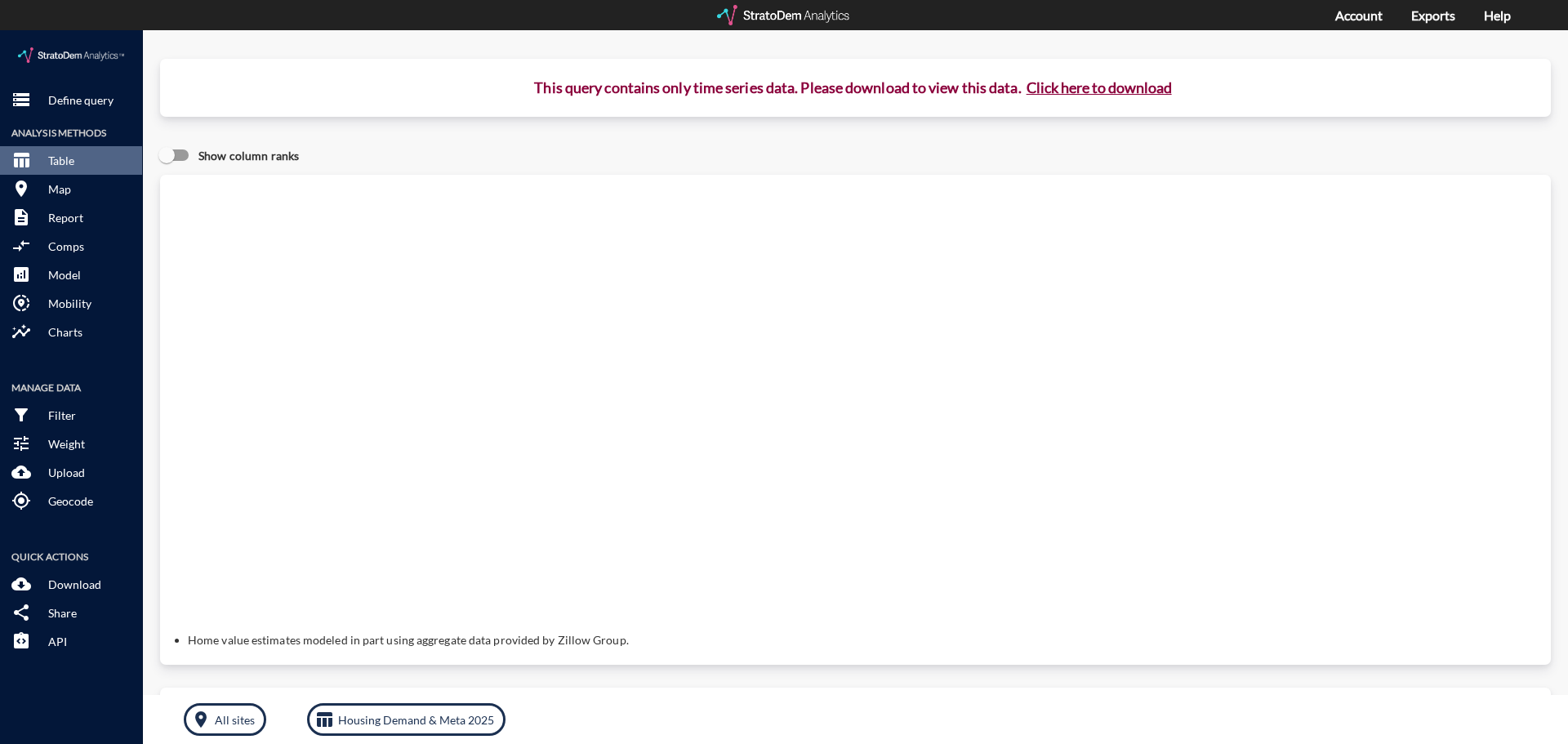 click on "Click here to download" 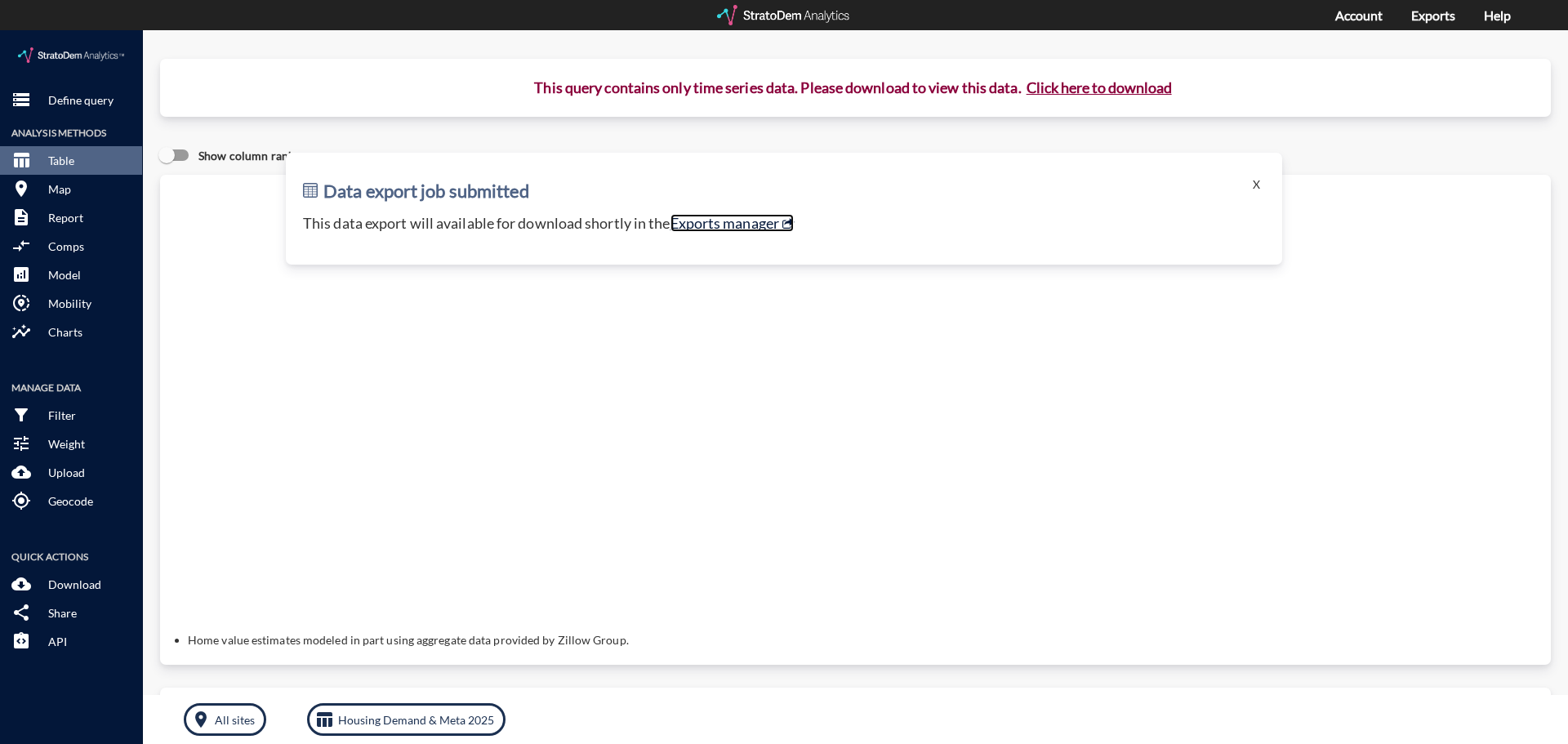 click on "Exports manager" 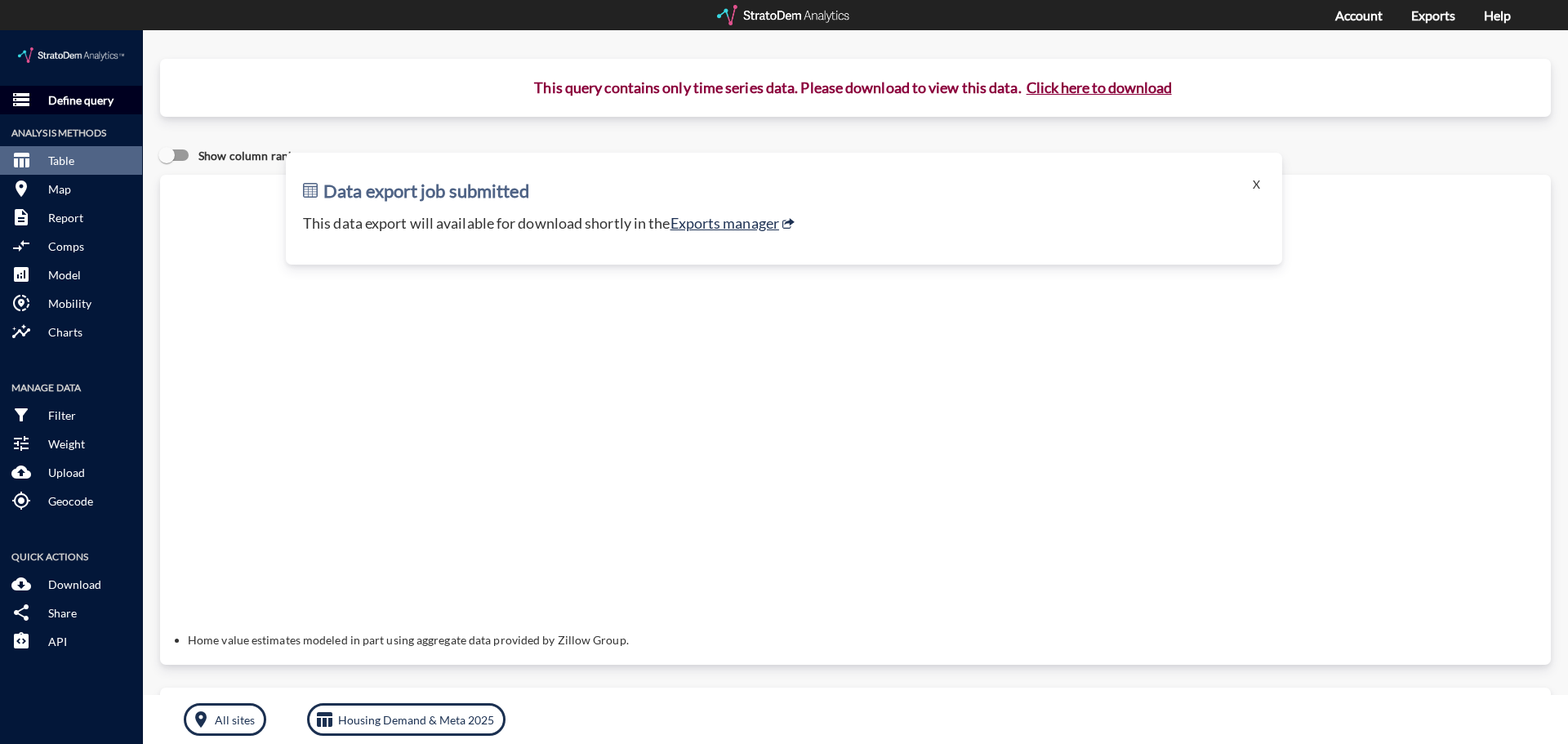 click on "Define query" 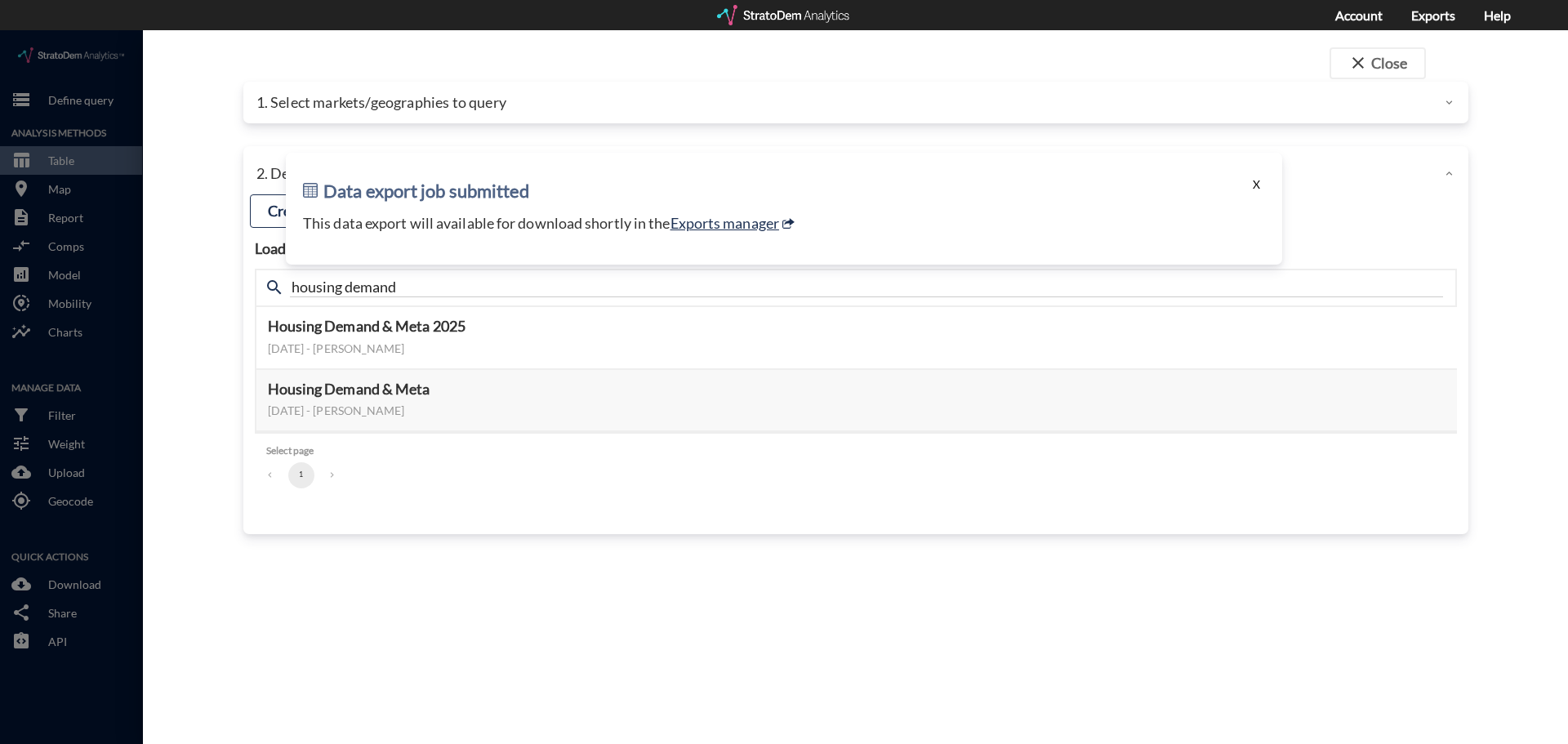 drag, startPoint x: 1256, startPoint y: 147, endPoint x: 1247, endPoint y: 147, distance: 9 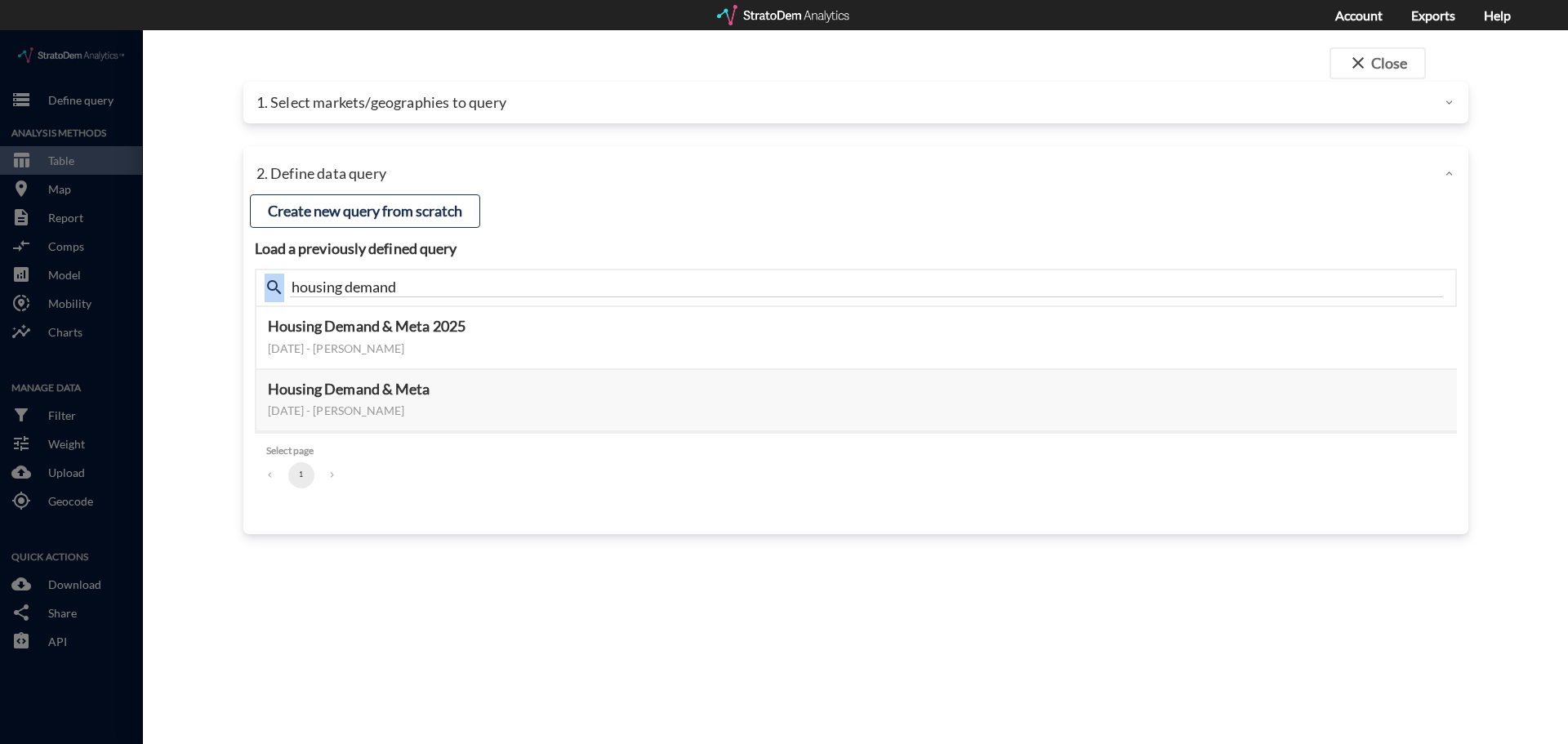 click on "search housing demand" 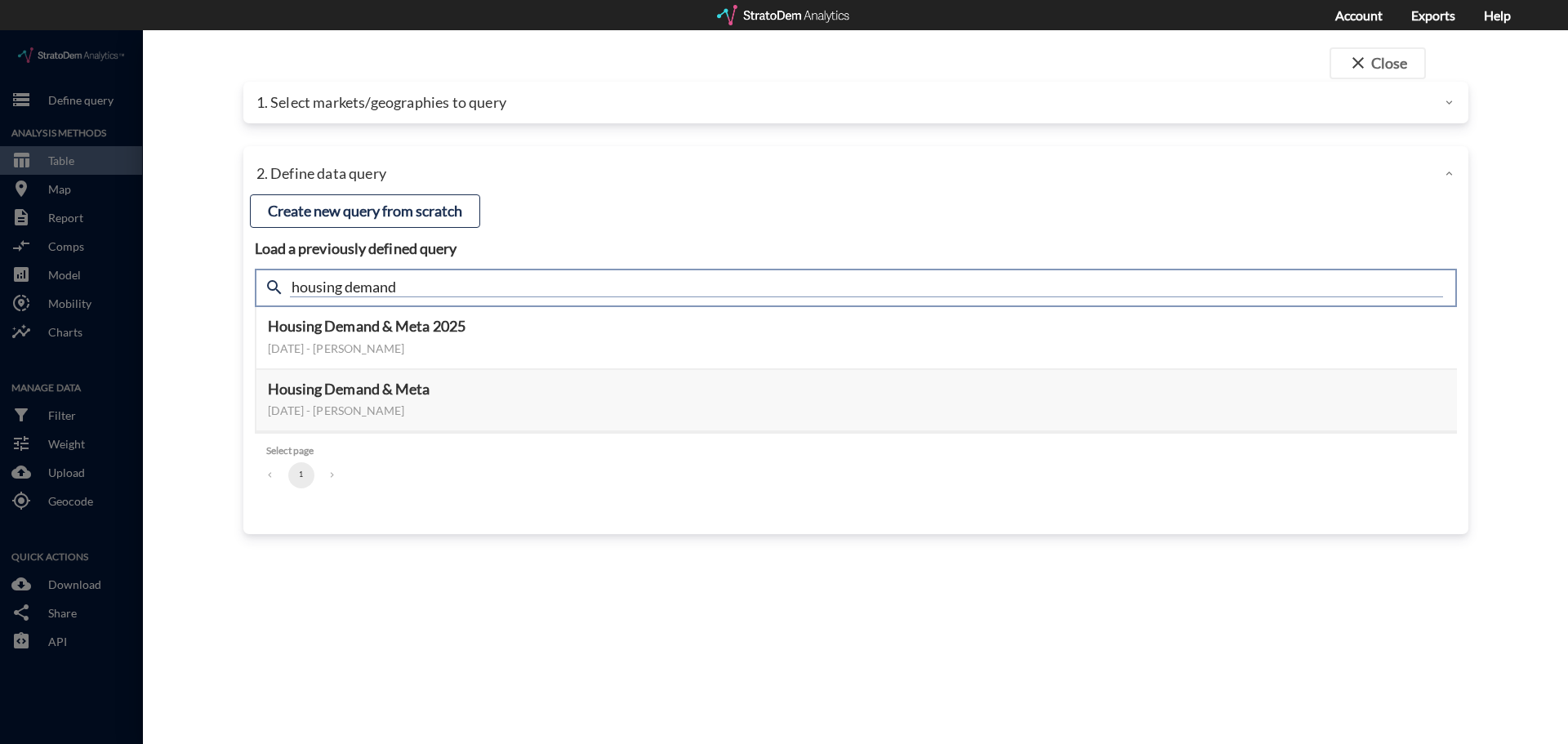 click on "housing demand" 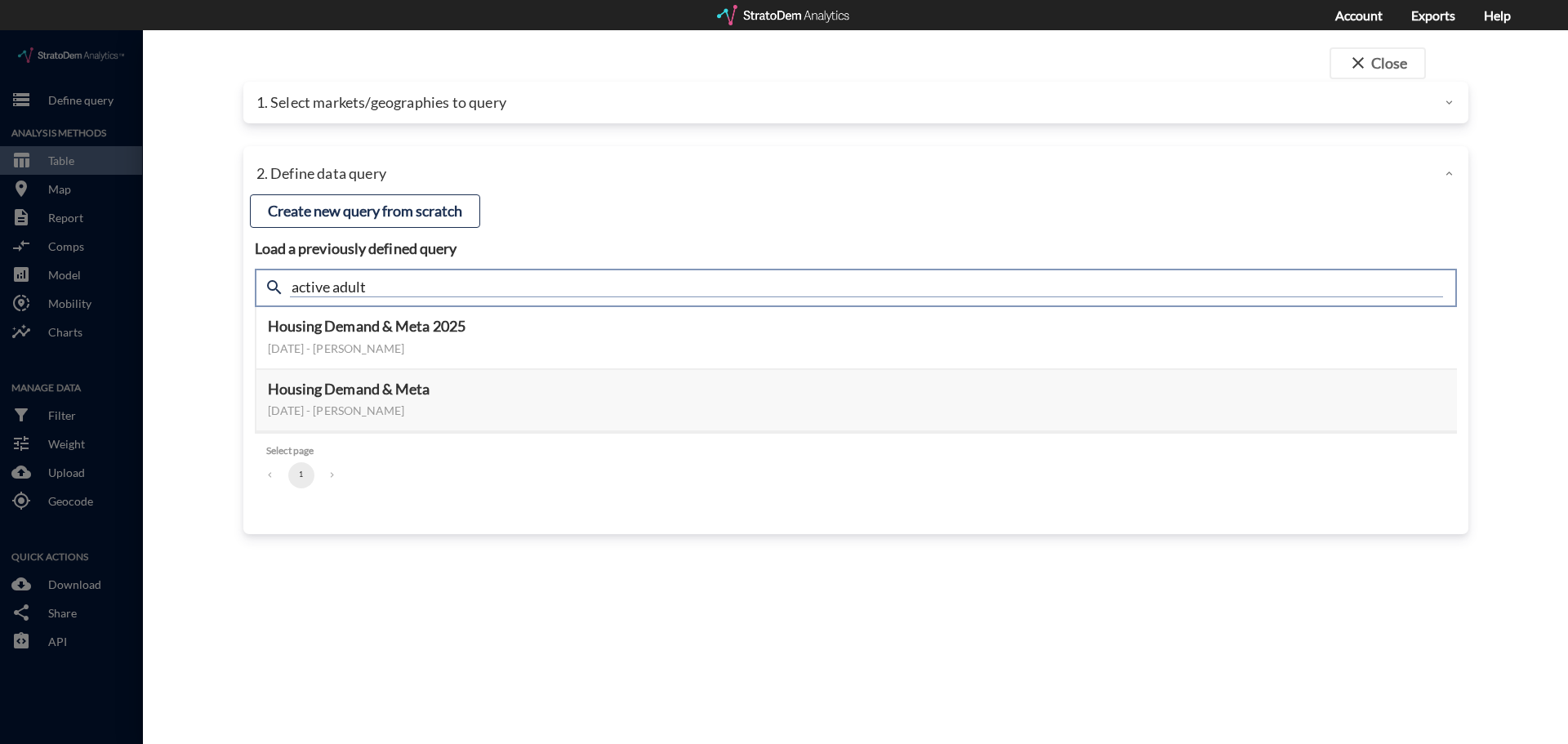 type on "active adult" 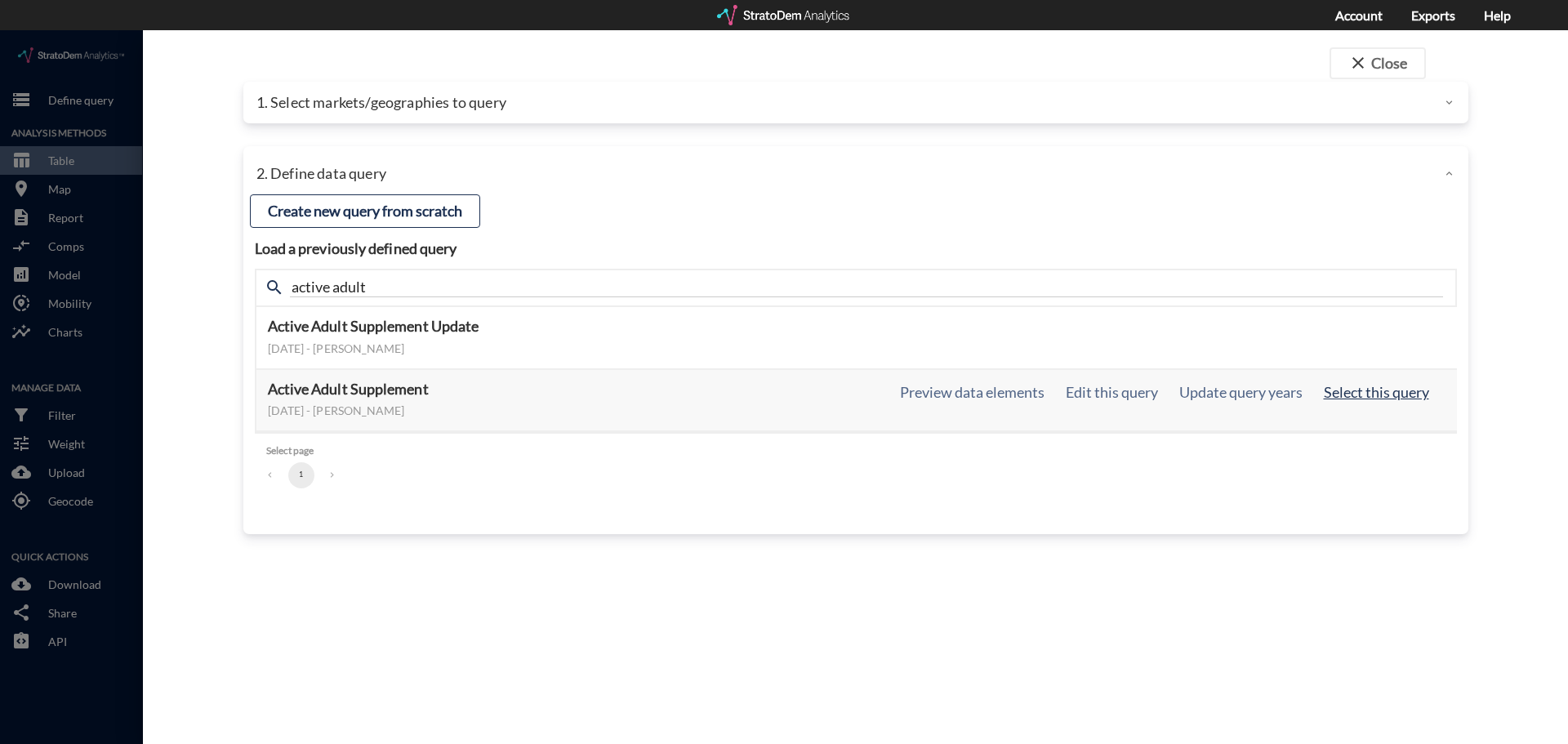 click on "Select this query" 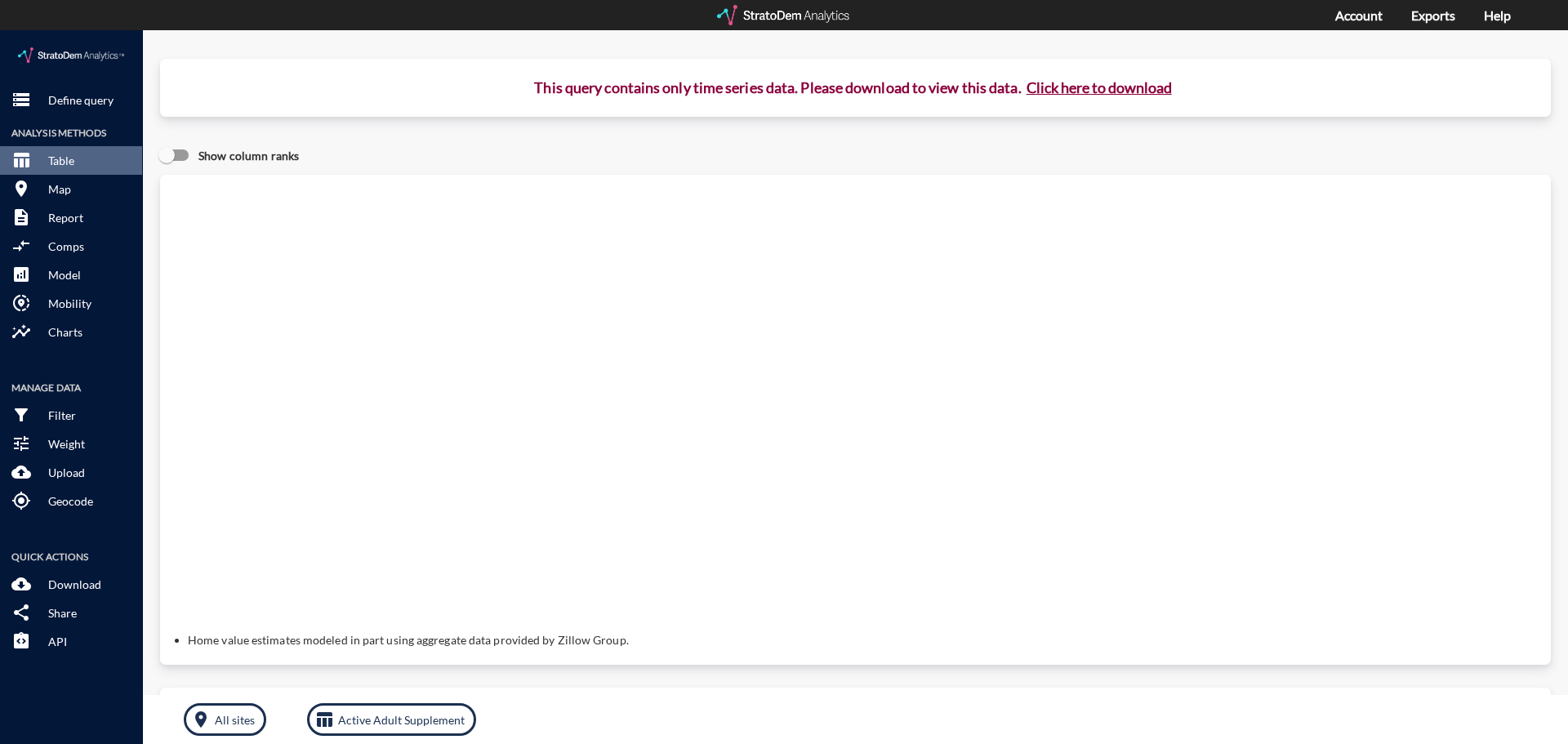 click on "Click here to download" 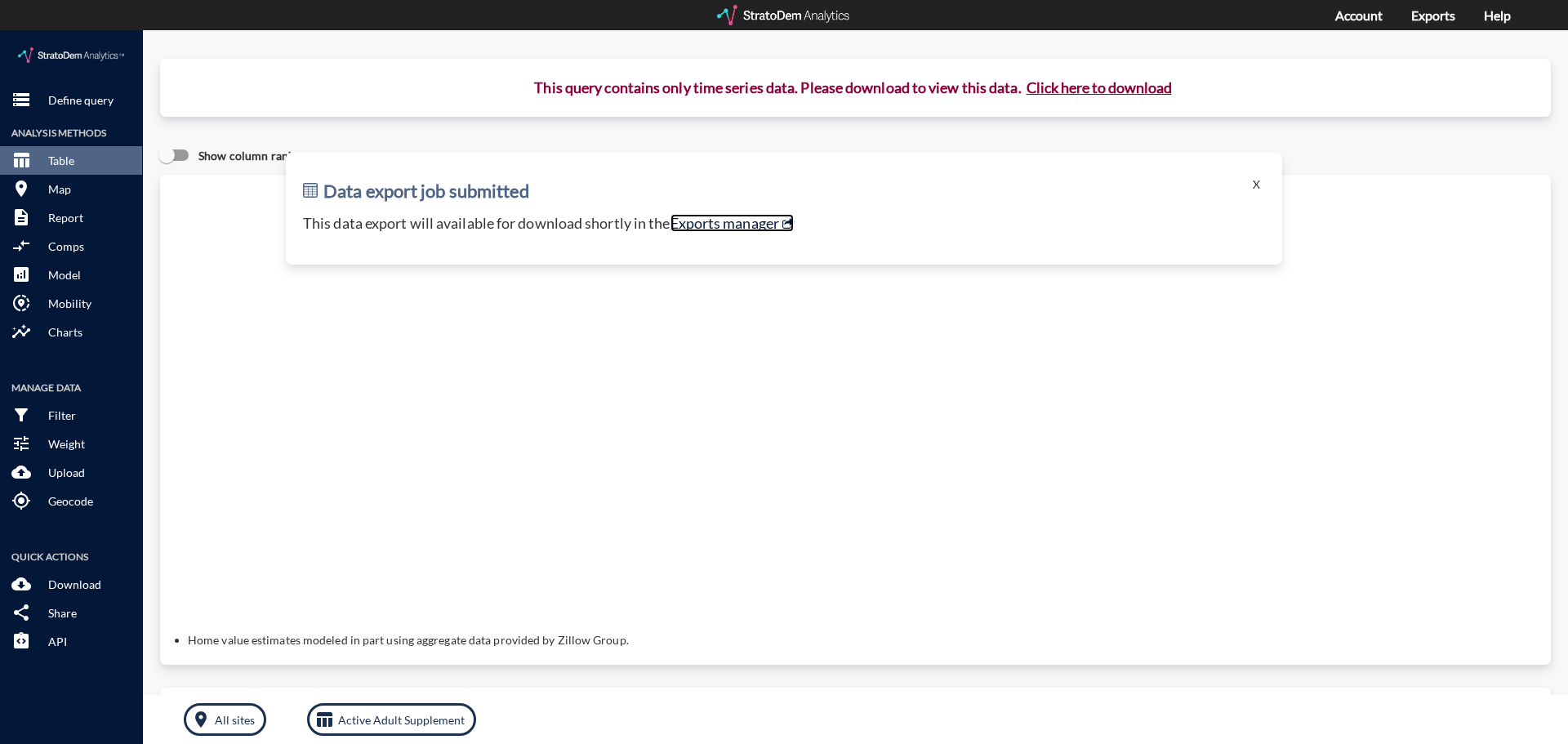 click on "Exports manager" 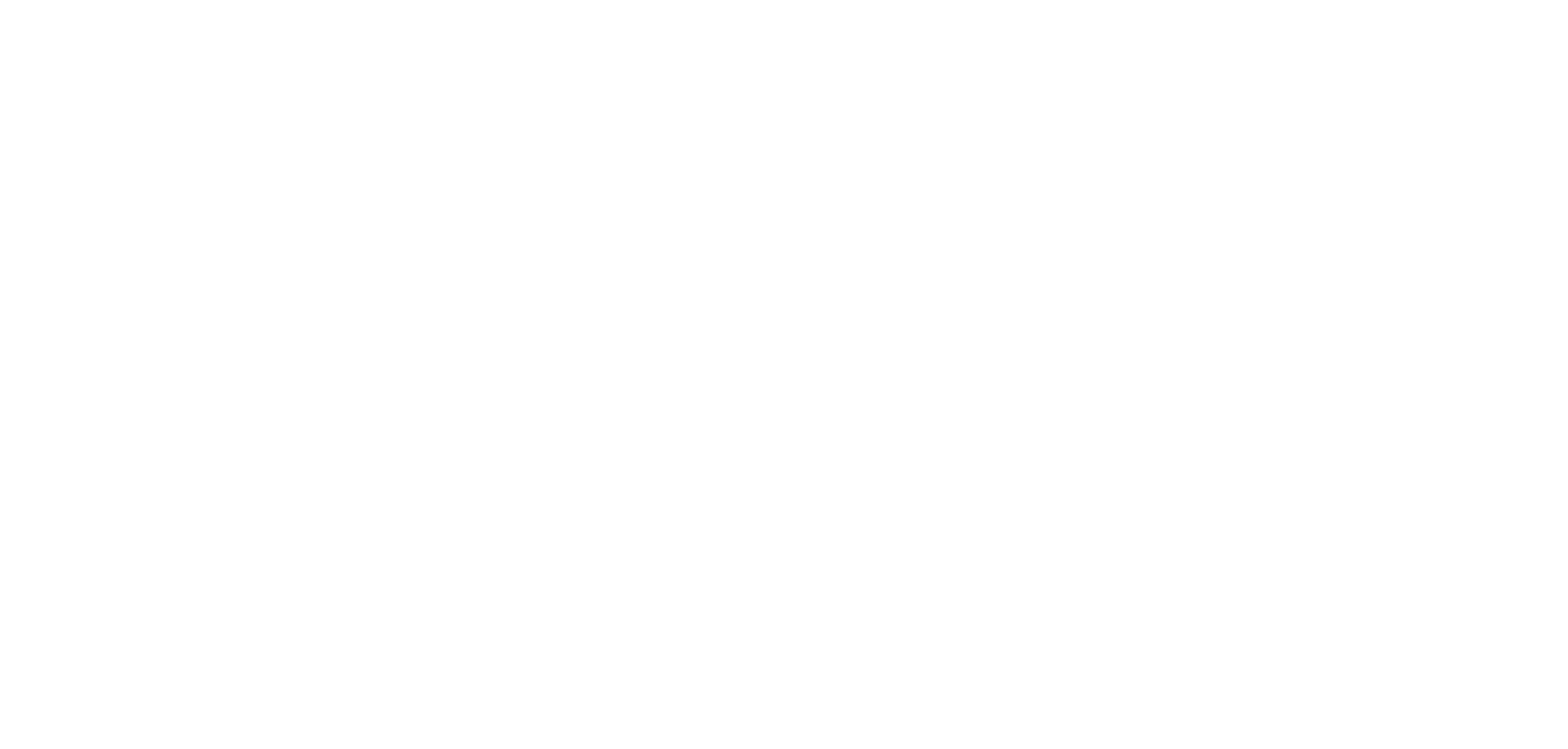 scroll, scrollTop: 0, scrollLeft: 0, axis: both 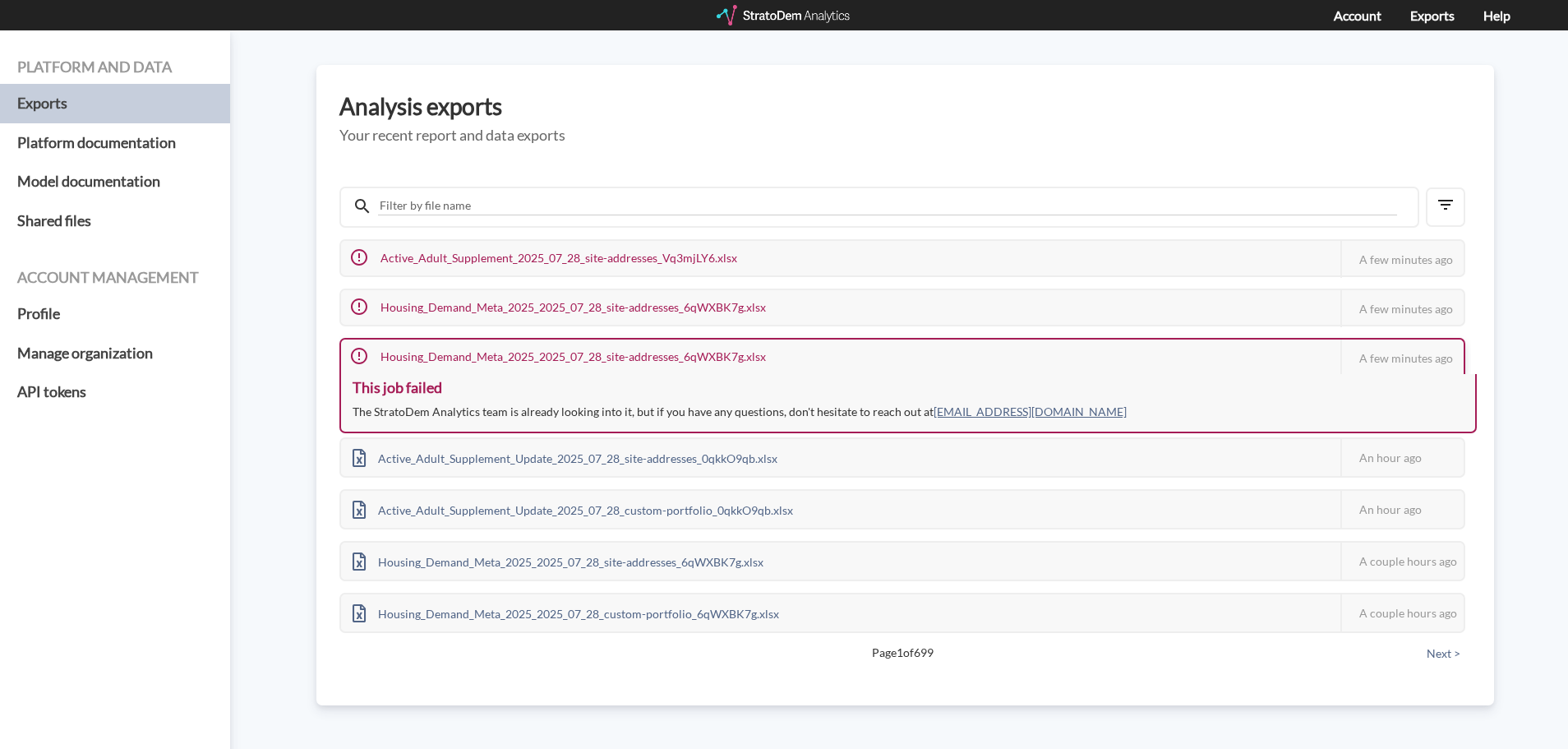 click on "Housing_Demand_Meta_2025_2025_07_28_site-addresses_6qWXBK7g.xlsx" at bounding box center [559, 357] 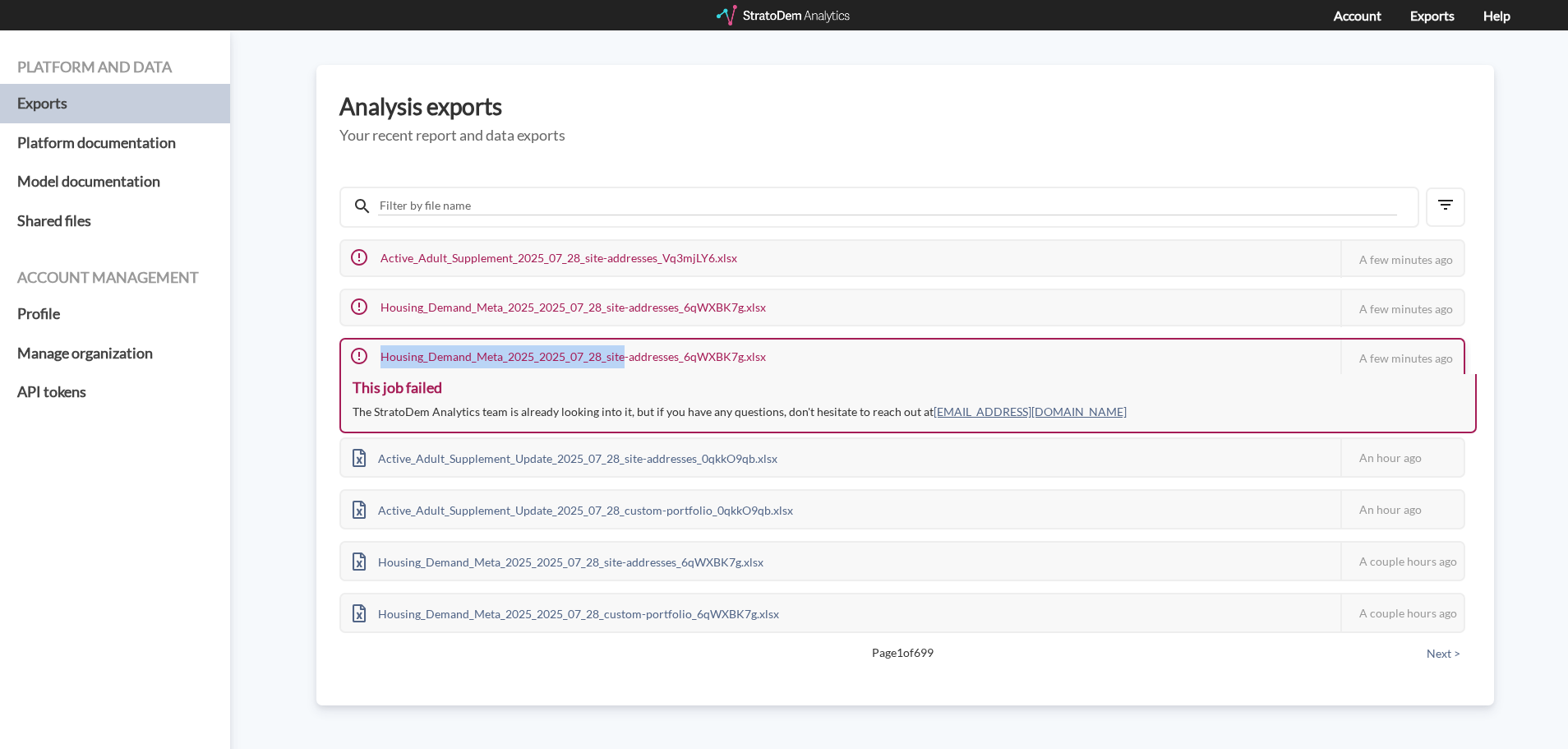 click on "Housing_Demand_Meta_2025_2025_07_28_site-addresses_6qWXBK7g.xlsx" at bounding box center [559, 357] 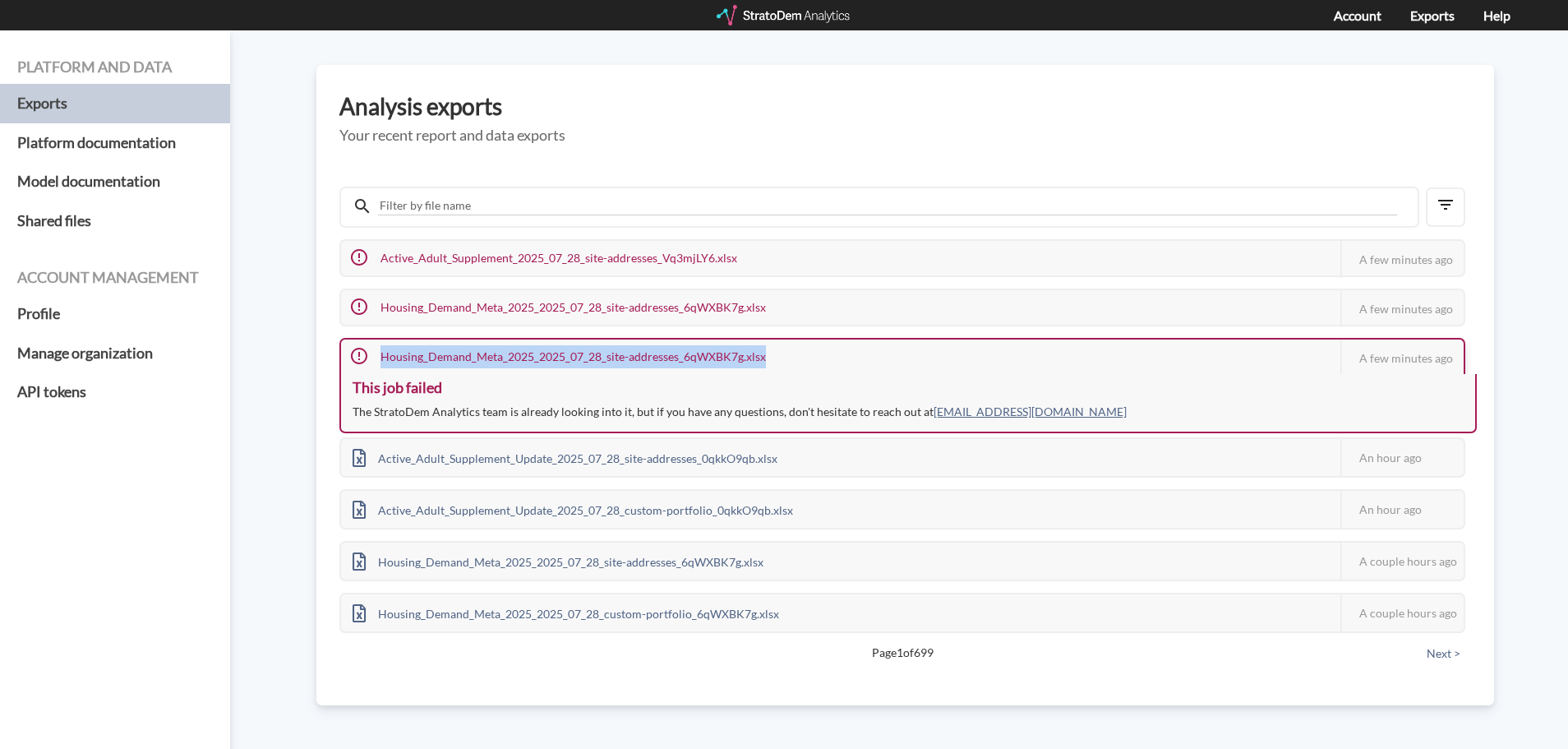 click on "Housing_Demand_Meta_2025_2025_07_28_site-addresses_6qWXBK7g.xlsx" at bounding box center [559, 357] 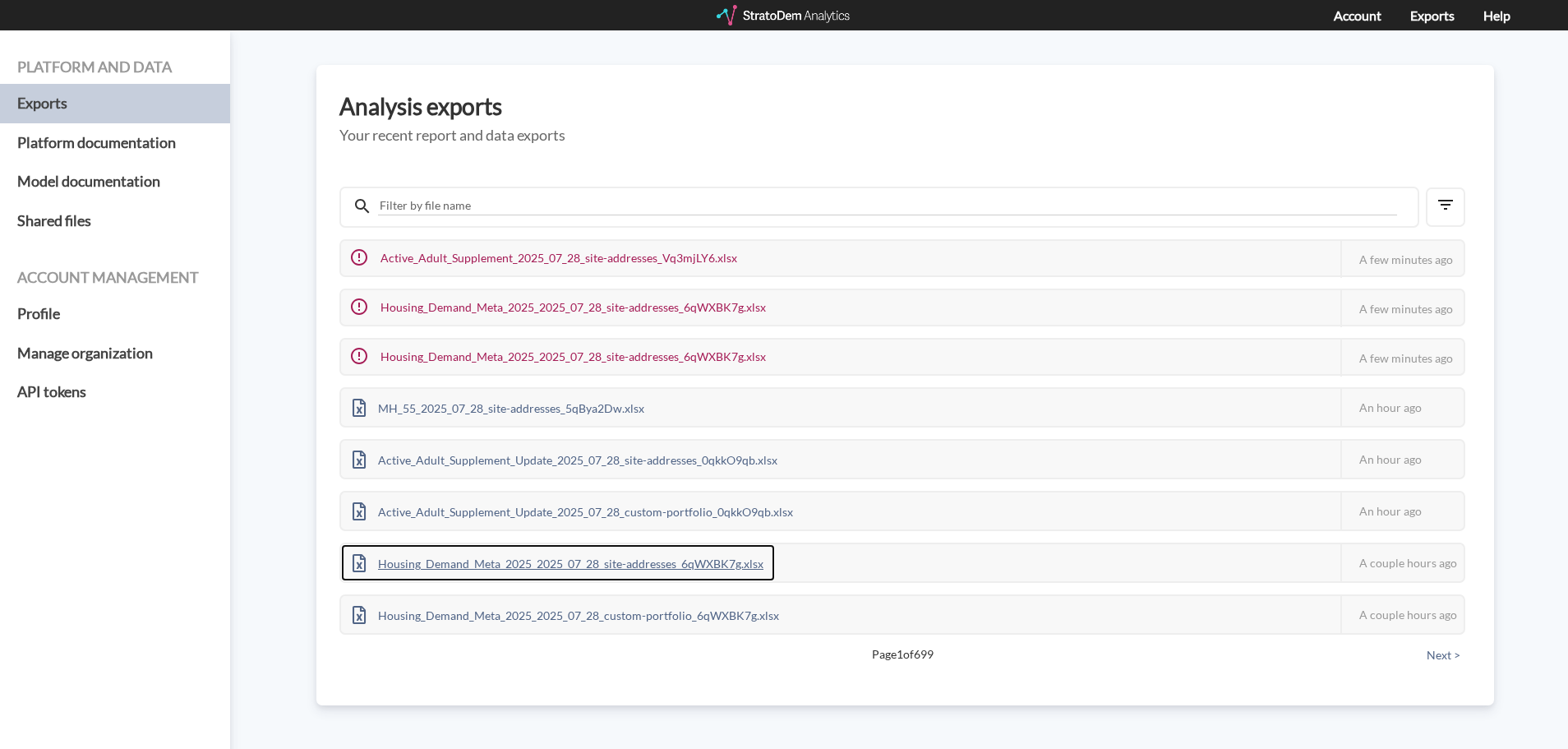 click on "Housing_Demand_Meta_2025_2025_07_28_site-addresses_6qWXBK7g.xlsx" at bounding box center [558, 562] 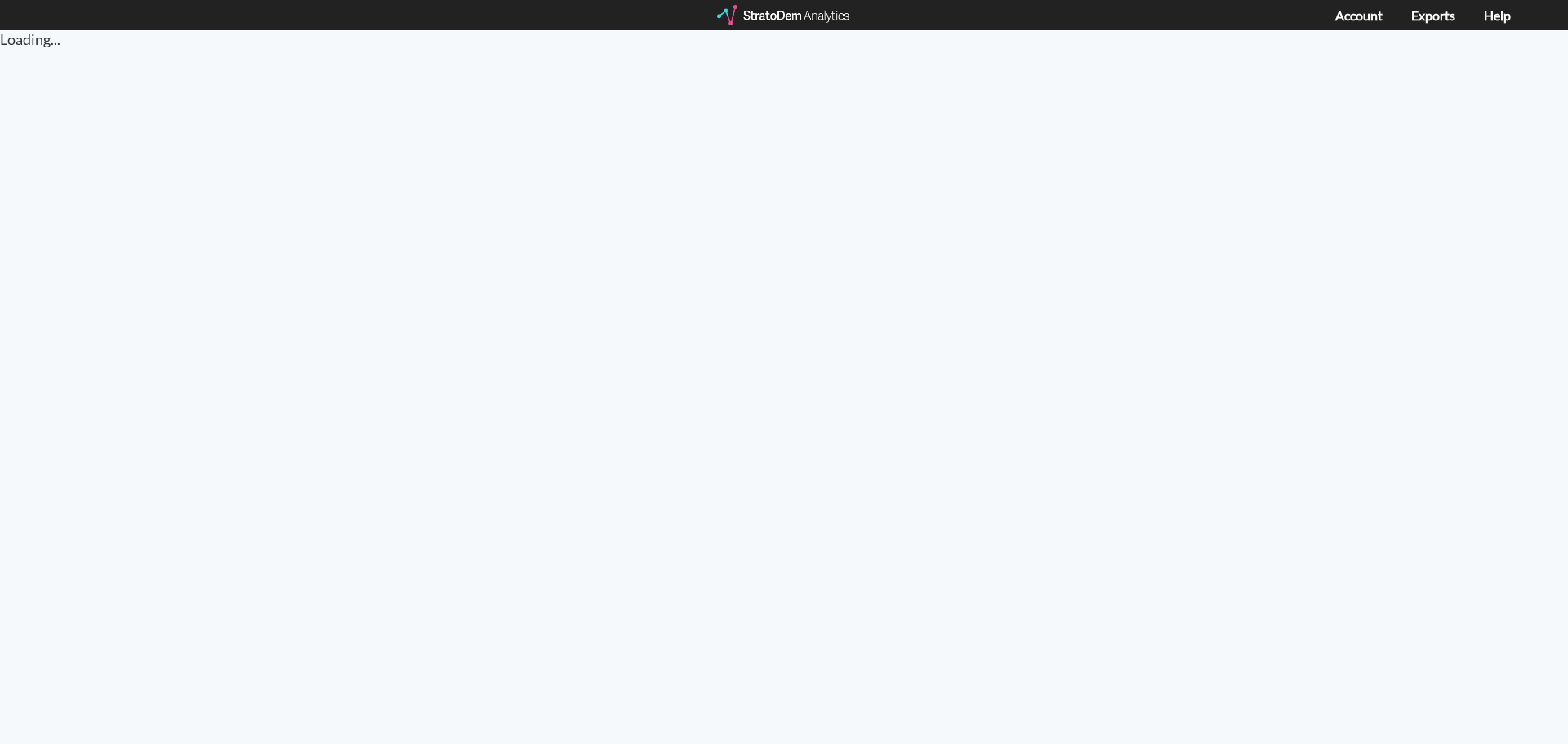scroll, scrollTop: 0, scrollLeft: 0, axis: both 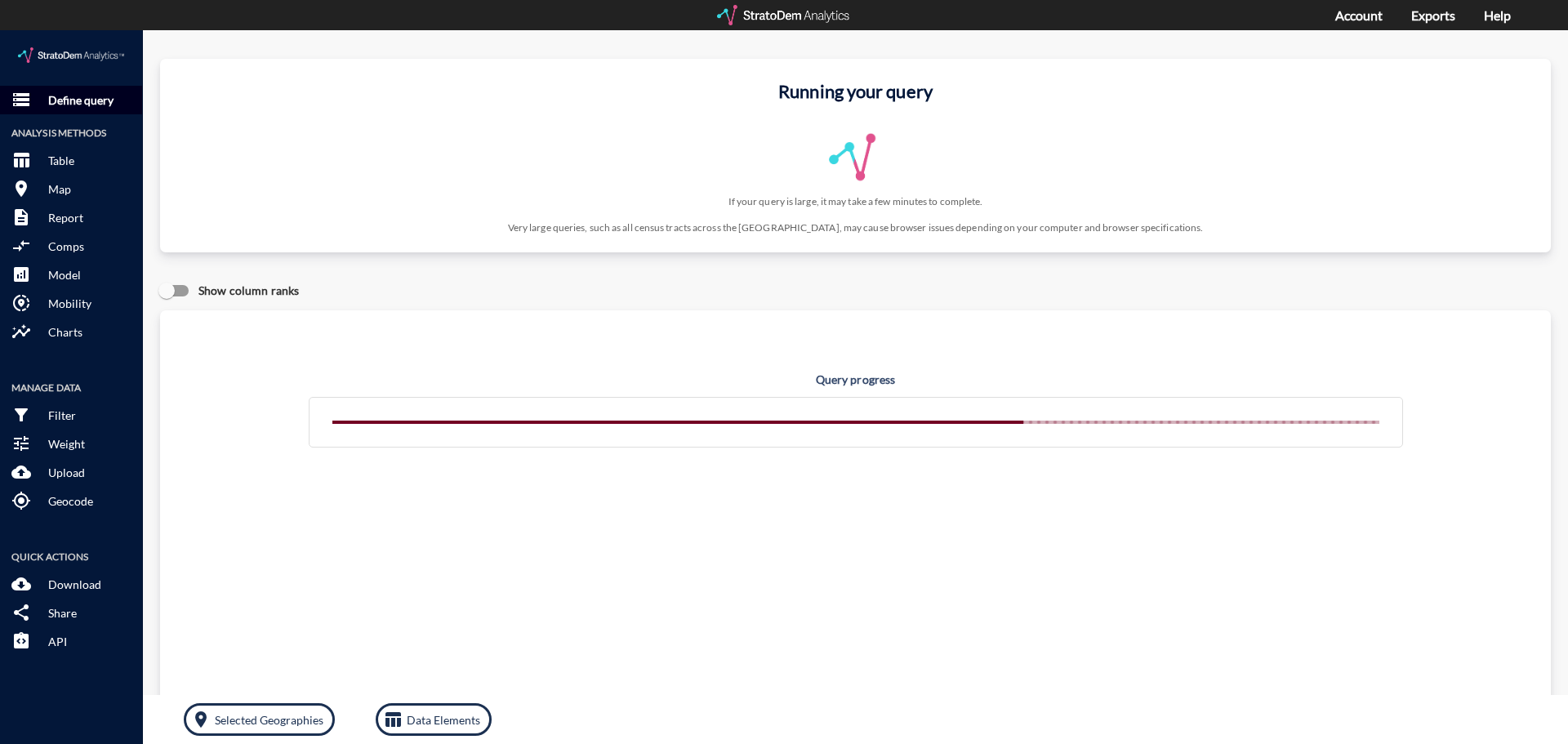 click on "Define query" 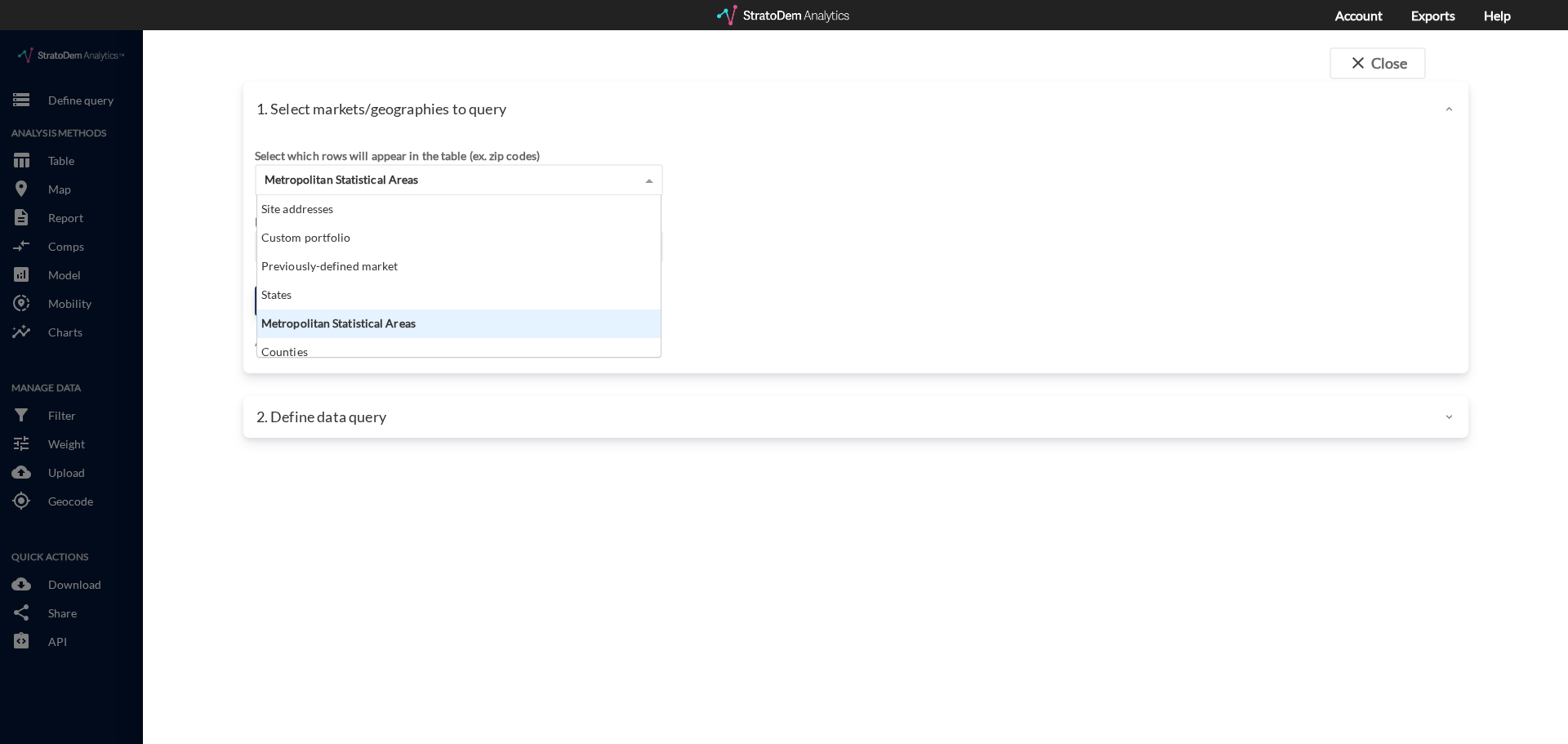 scroll, scrollTop: 13, scrollLeft: 11, axis: both 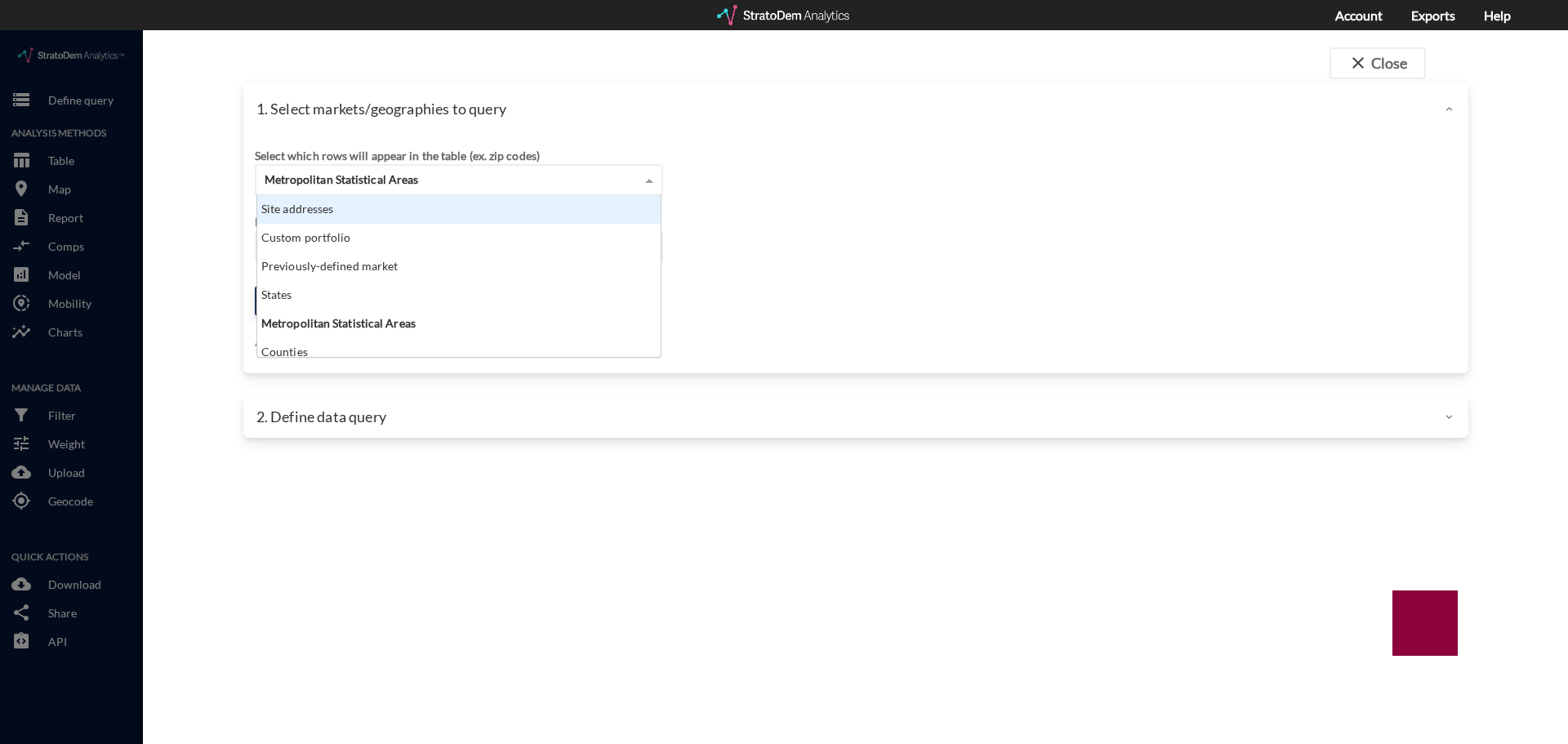 click on "Site addresses" 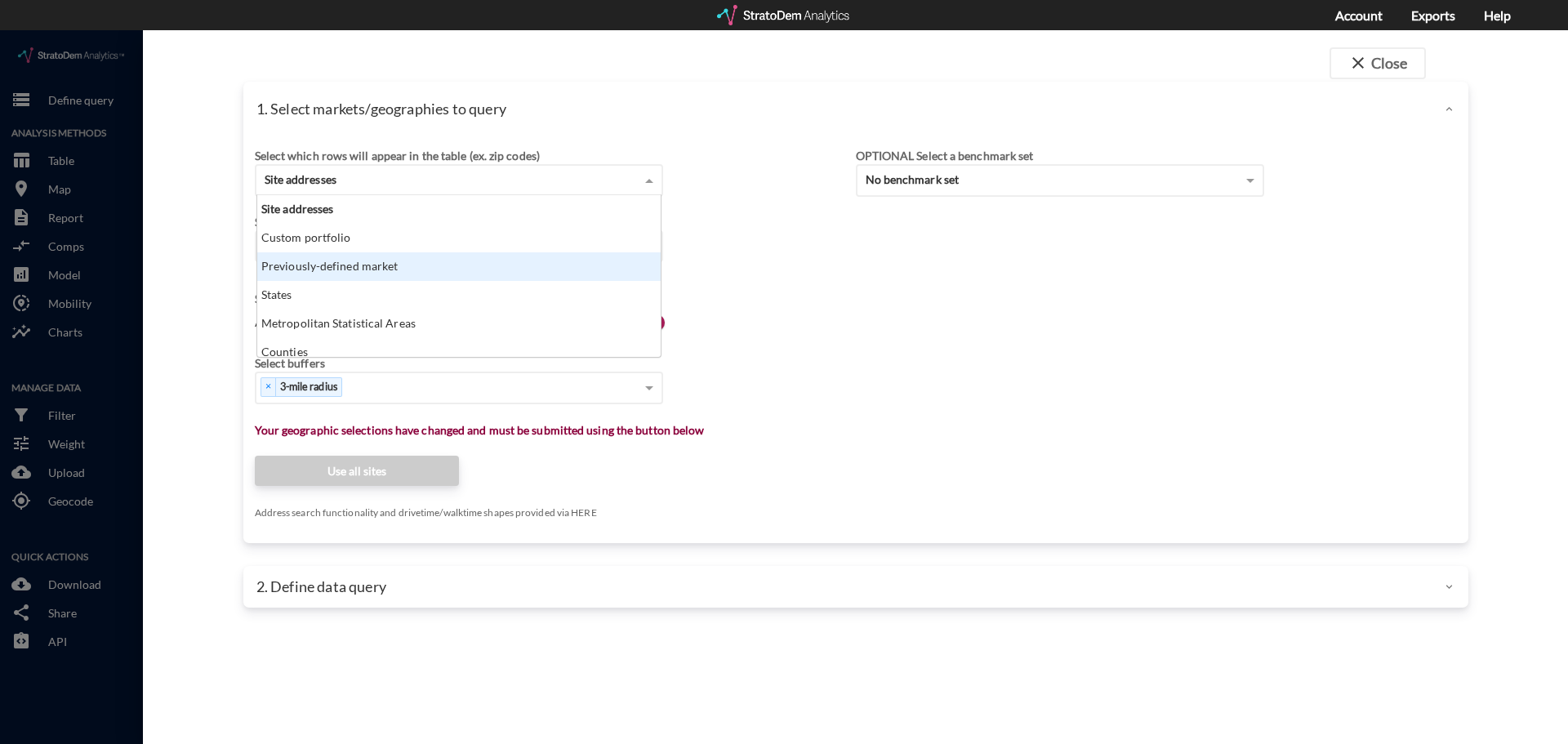 click on "Previously-defined market" 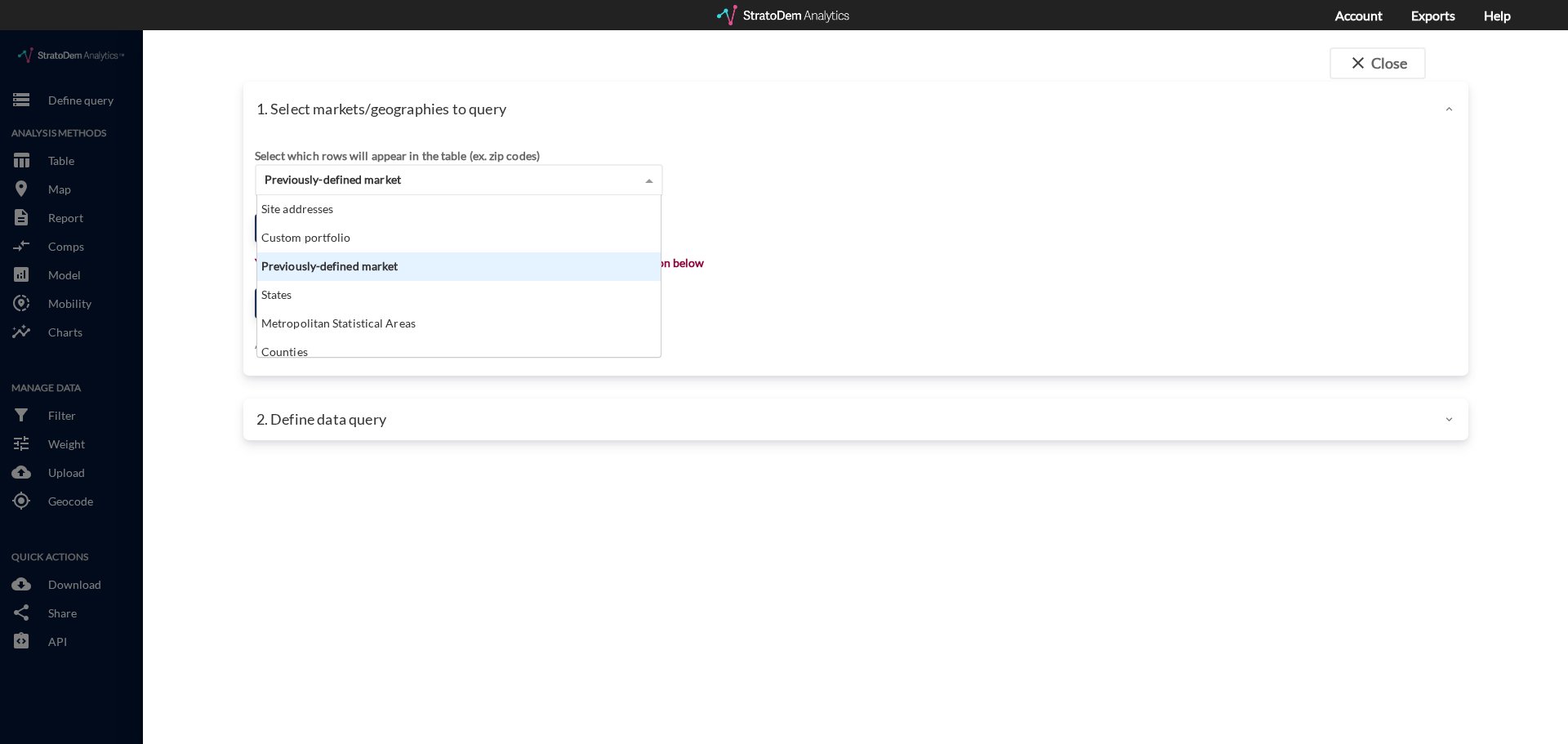 click on "Previously-defined market" 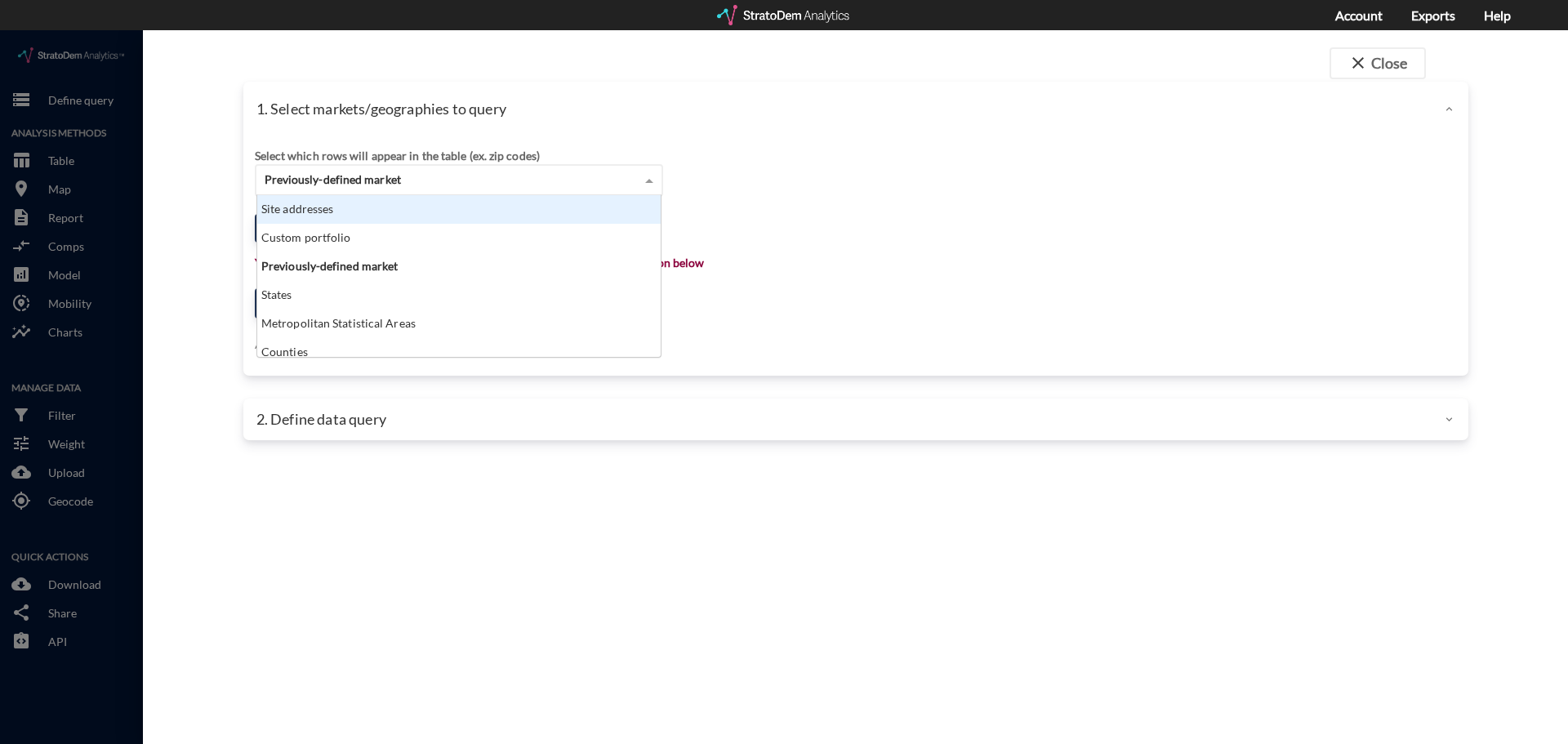 click on "Site addresses" 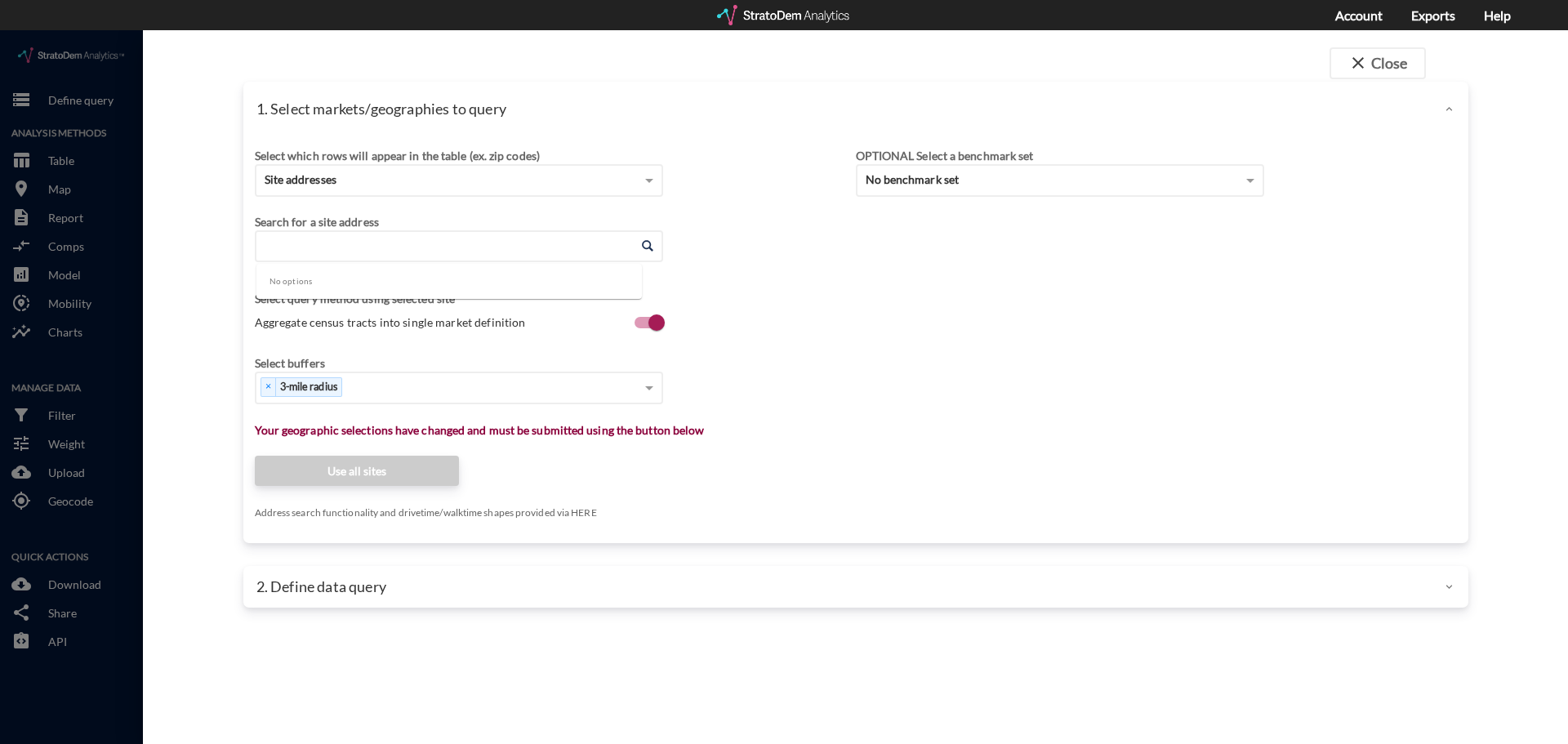 click on "Enter an address" 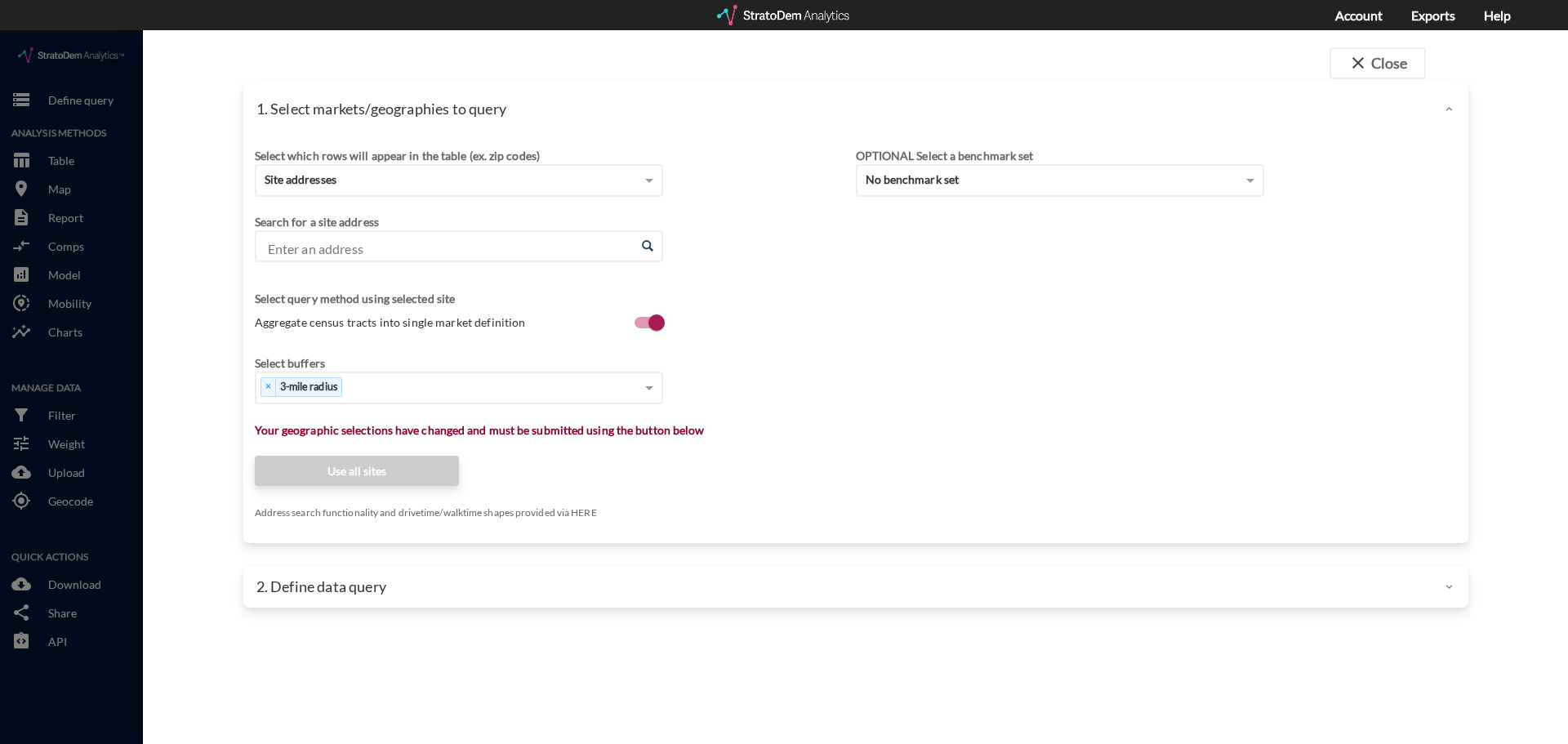 click on "Enter an address" 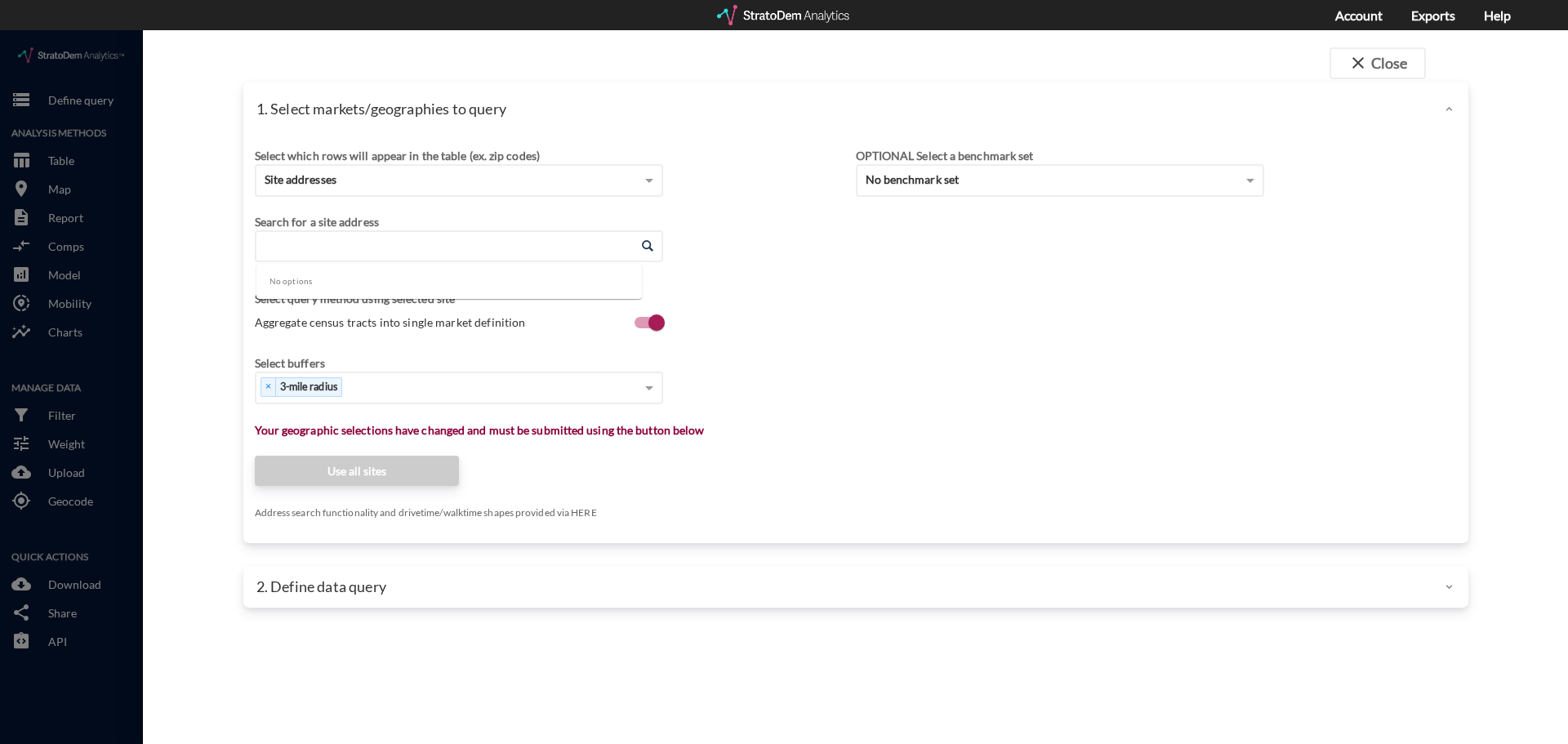 paste on "9500 Westpoint Blvd, Fort Worth, TX 76108" 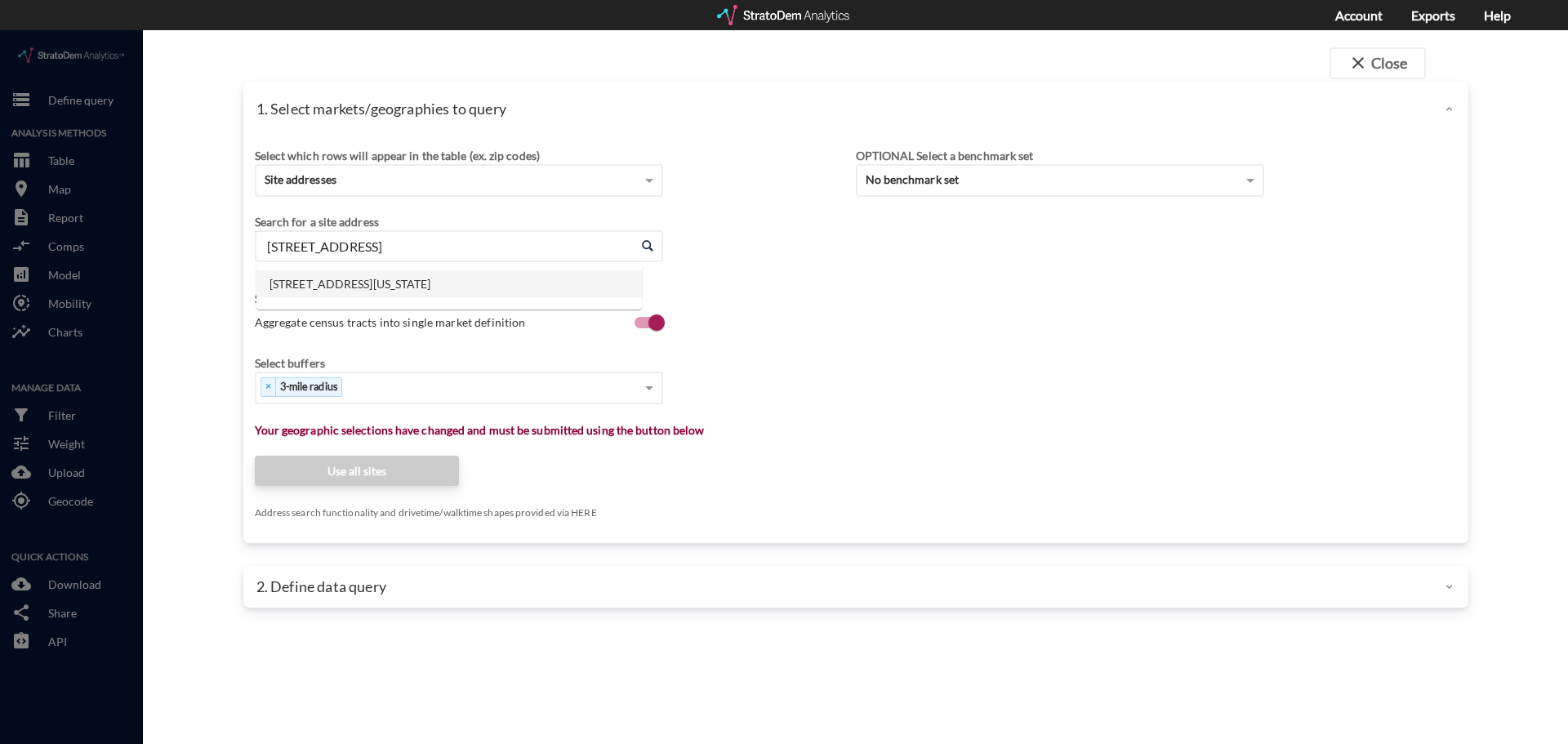 click on "9500 Westpoint Blvd, Fort Worth, Texas" 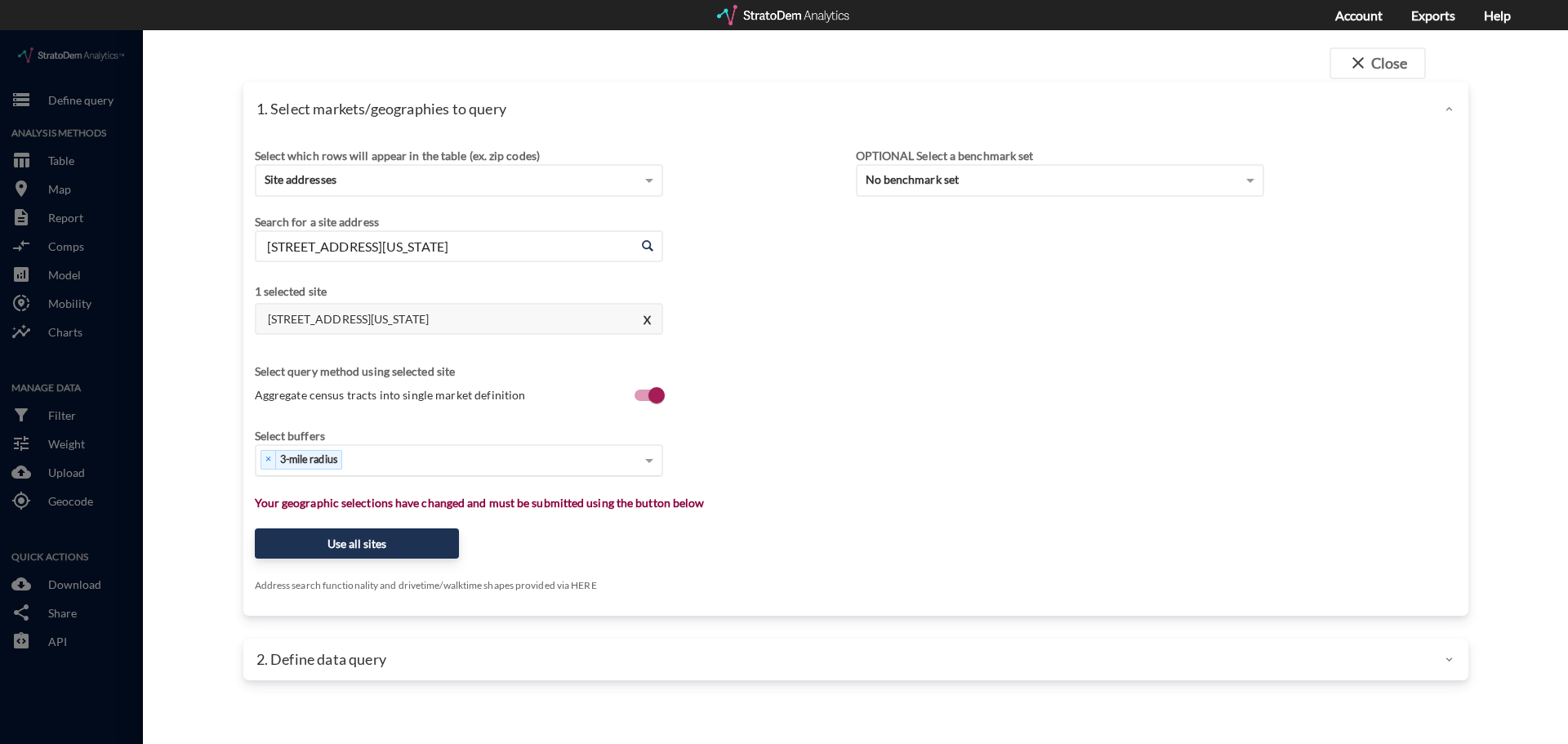 type on "9500 Westpoint Blvd, Fort Worth, Texas" 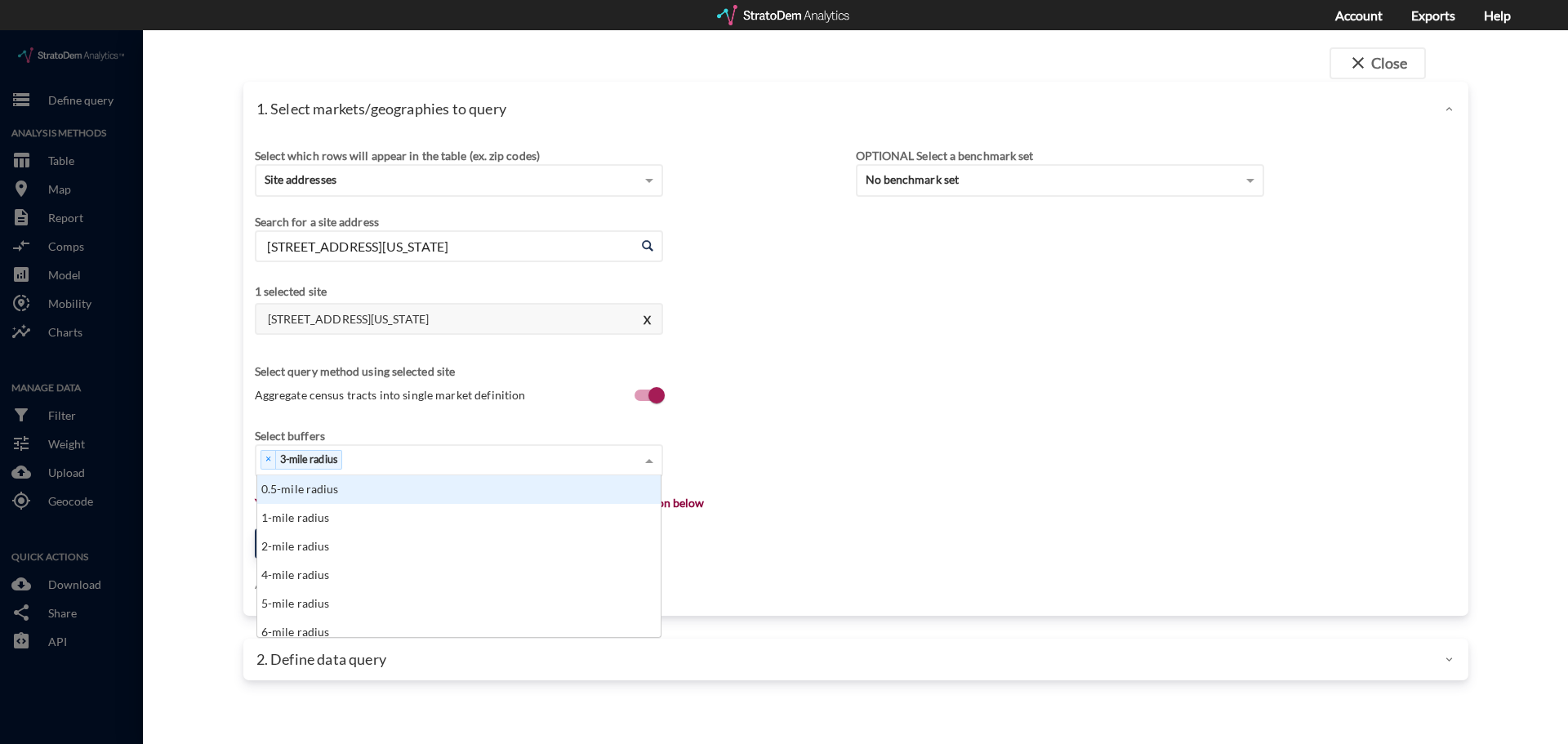 click on "× 3-mile radius" 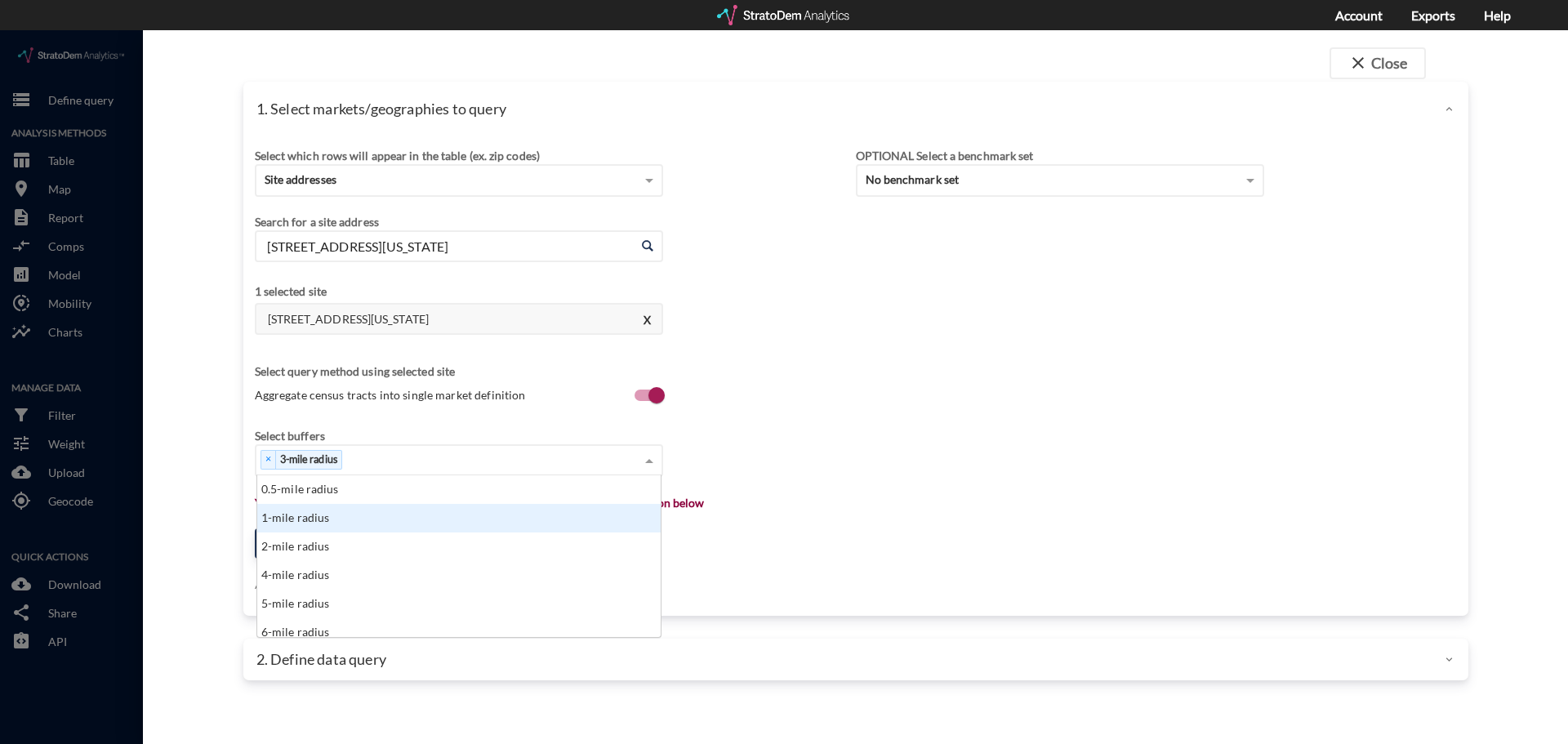 click on "1-mile radius" 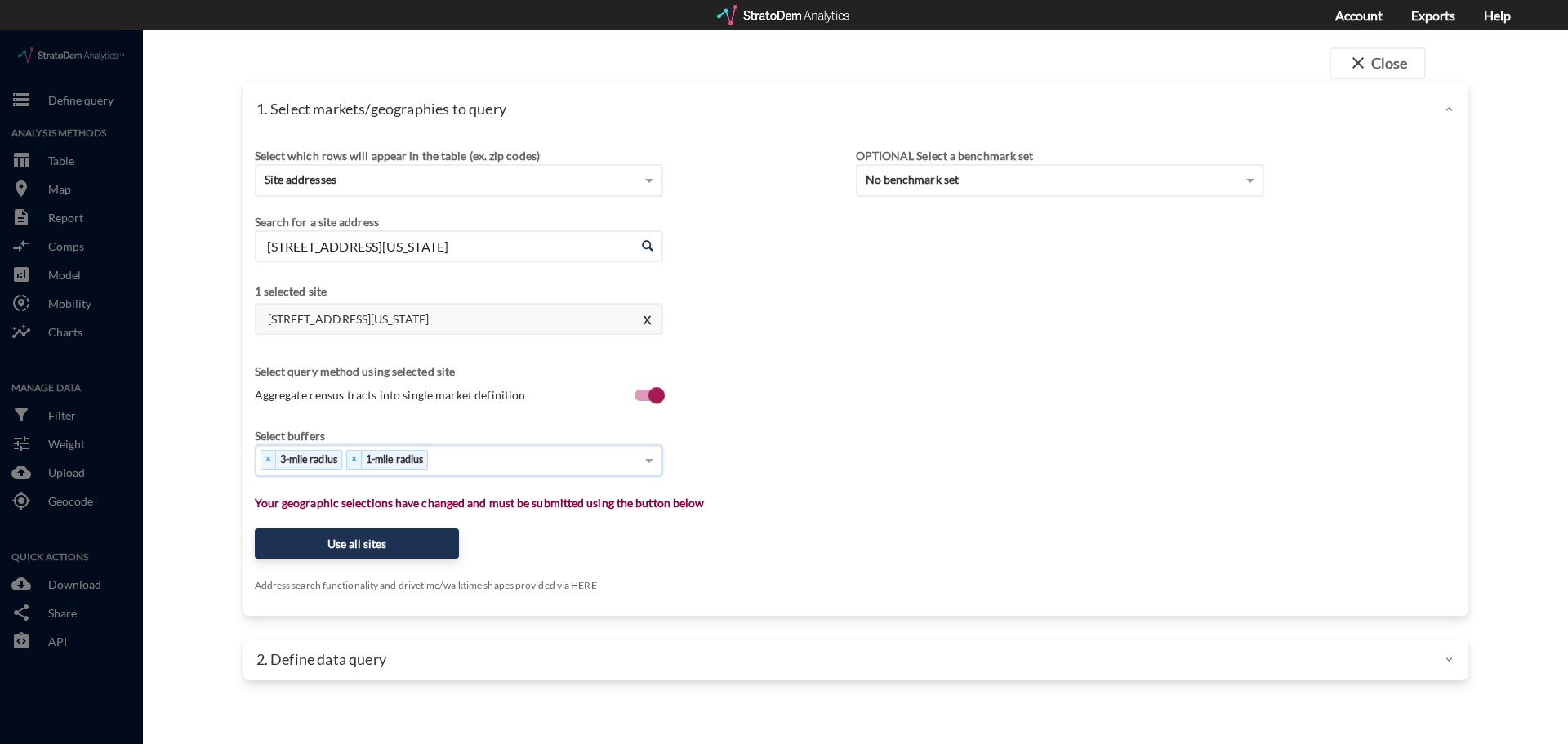 click on "× 3-mile radius   × 1-mile radius" 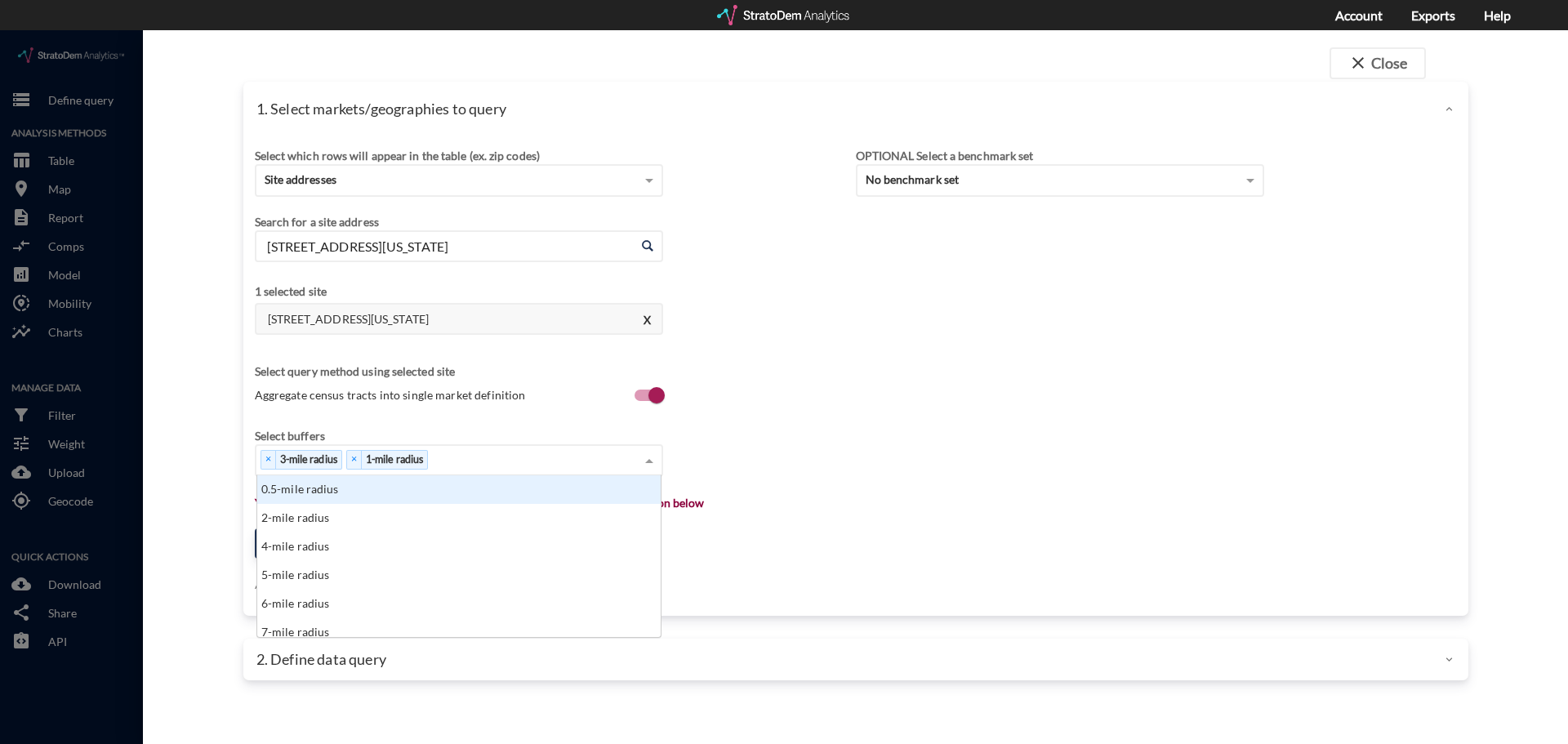 scroll, scrollTop: 13, scrollLeft: 11, axis: both 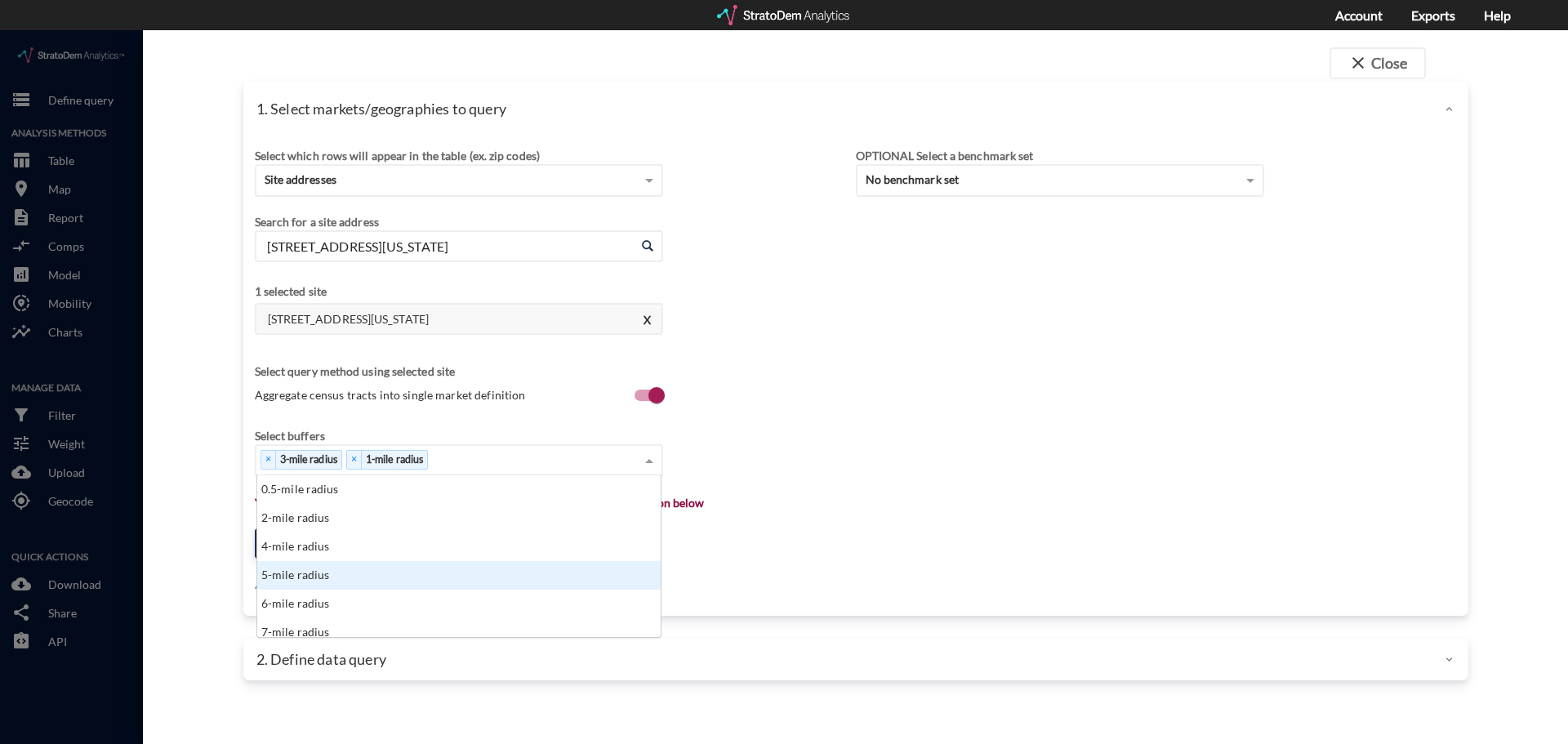 click on "5-mile radius" 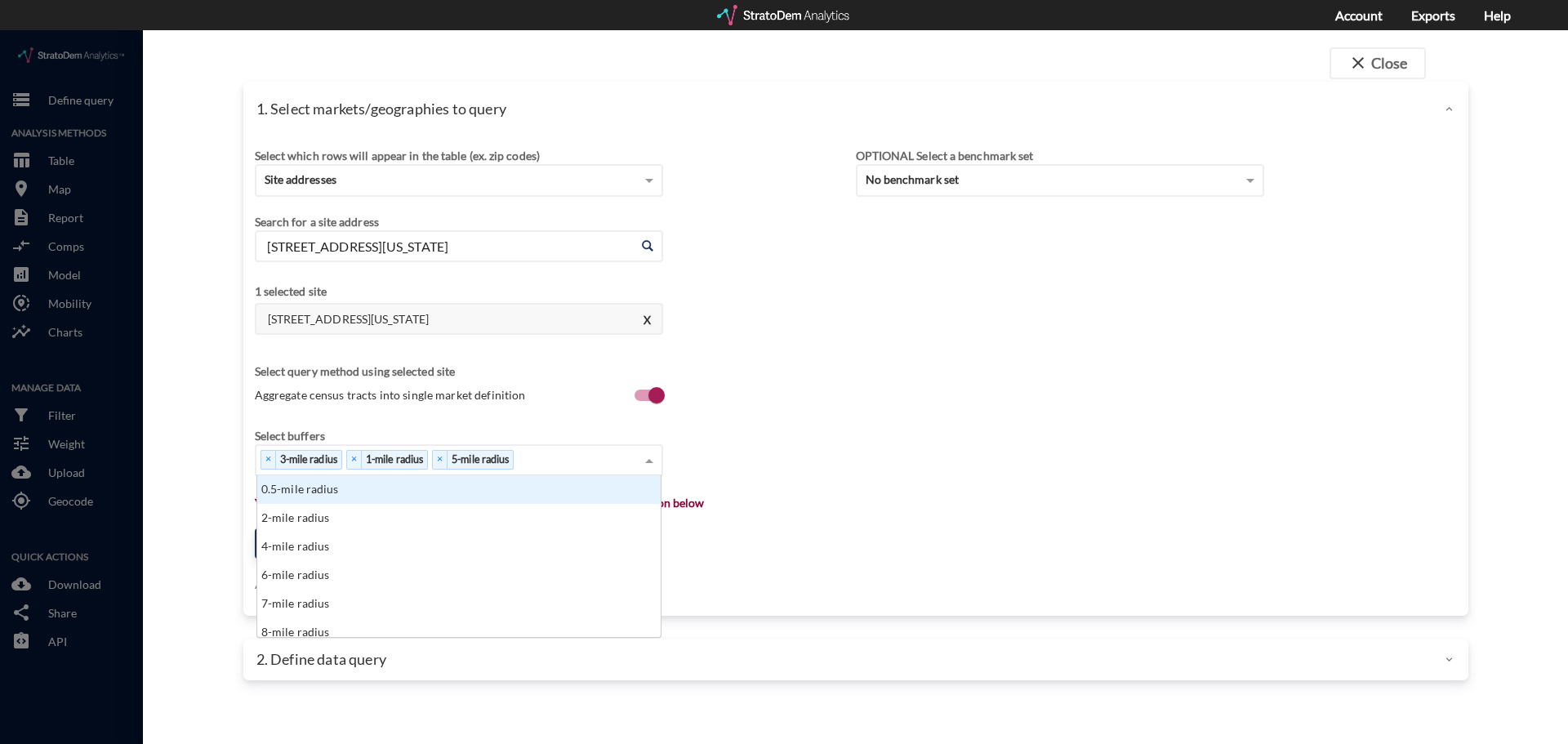 click on "× 3-mile radius   × 1-mile radius   × 5-mile radius" 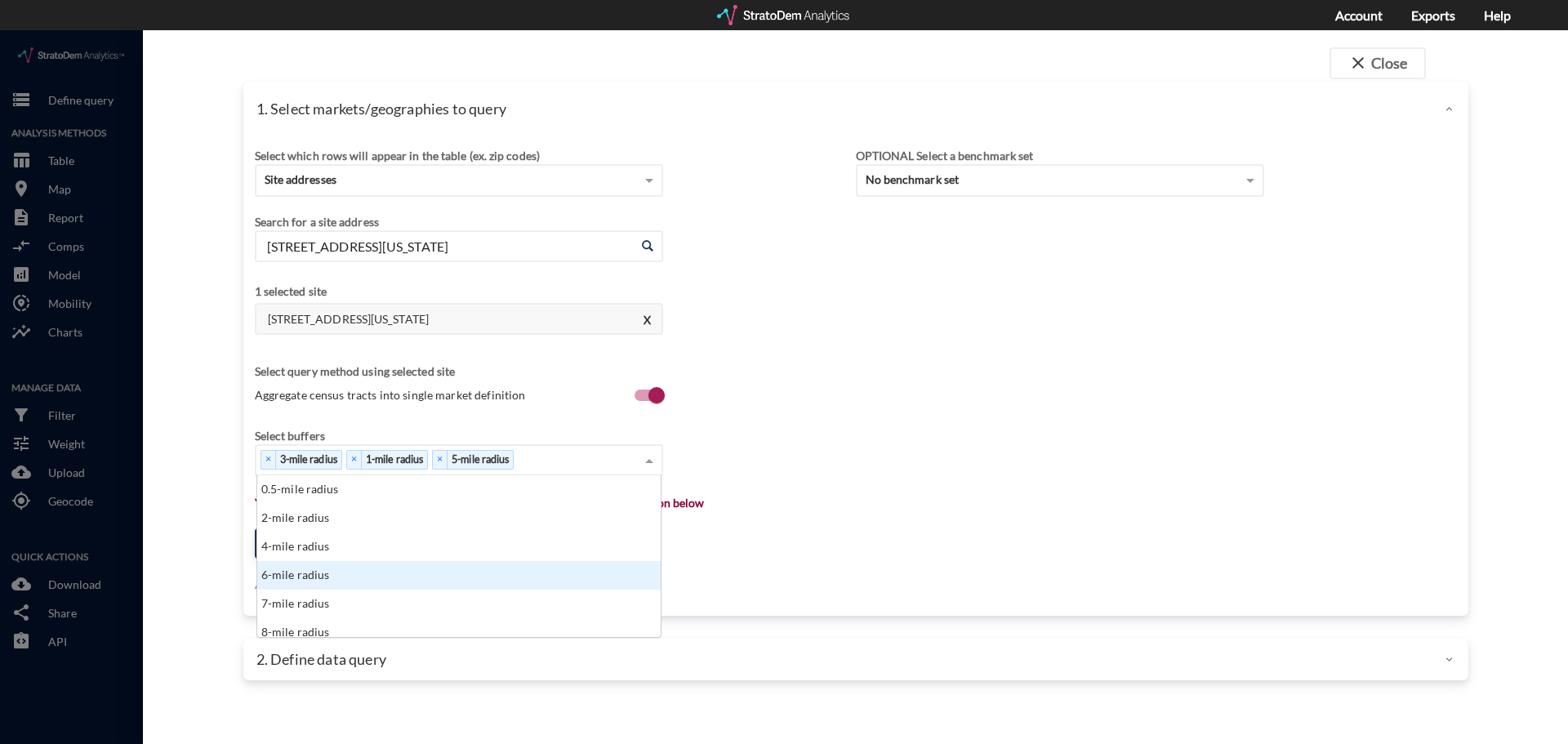 scroll, scrollTop: 102, scrollLeft: 0, axis: vertical 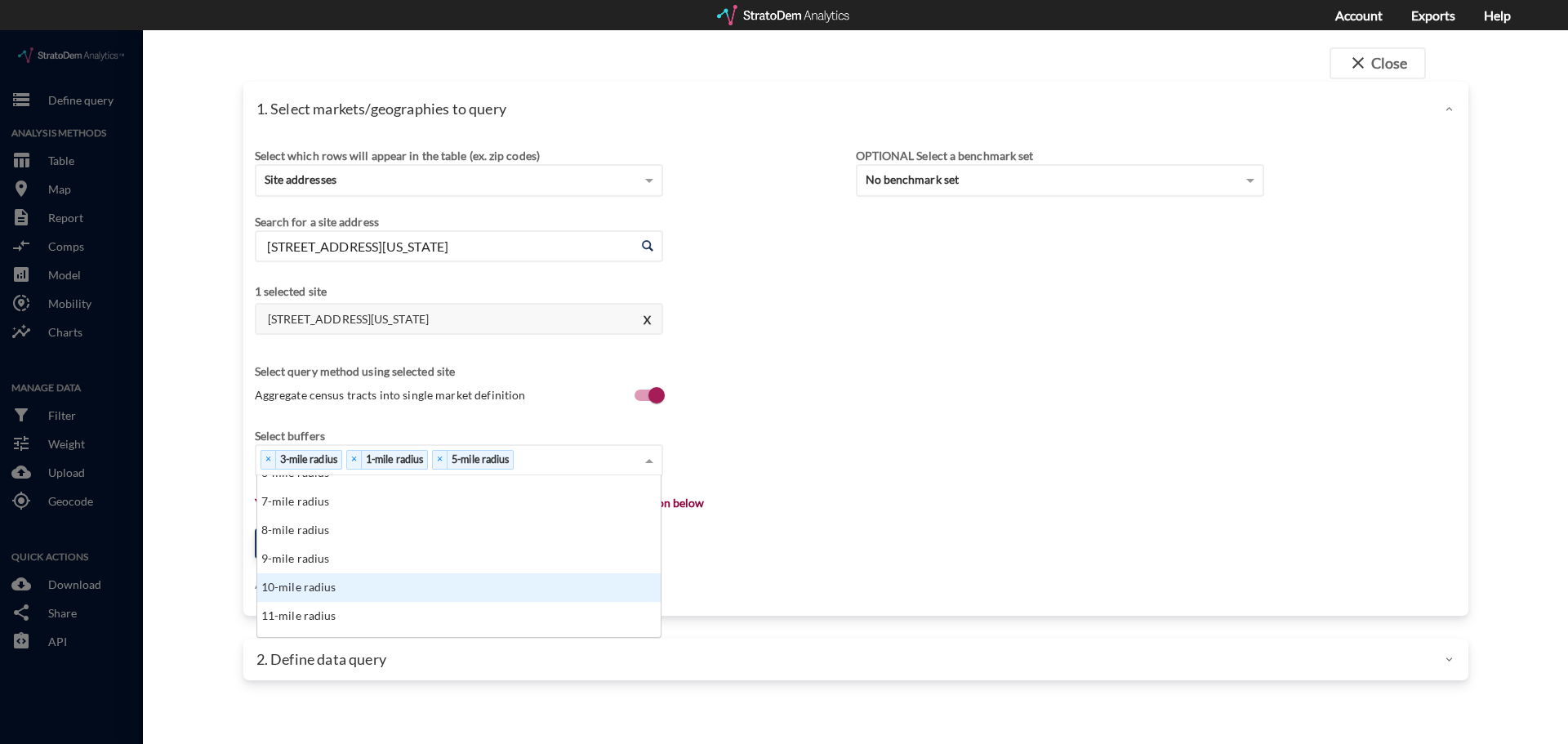 click on "10-mile radius" 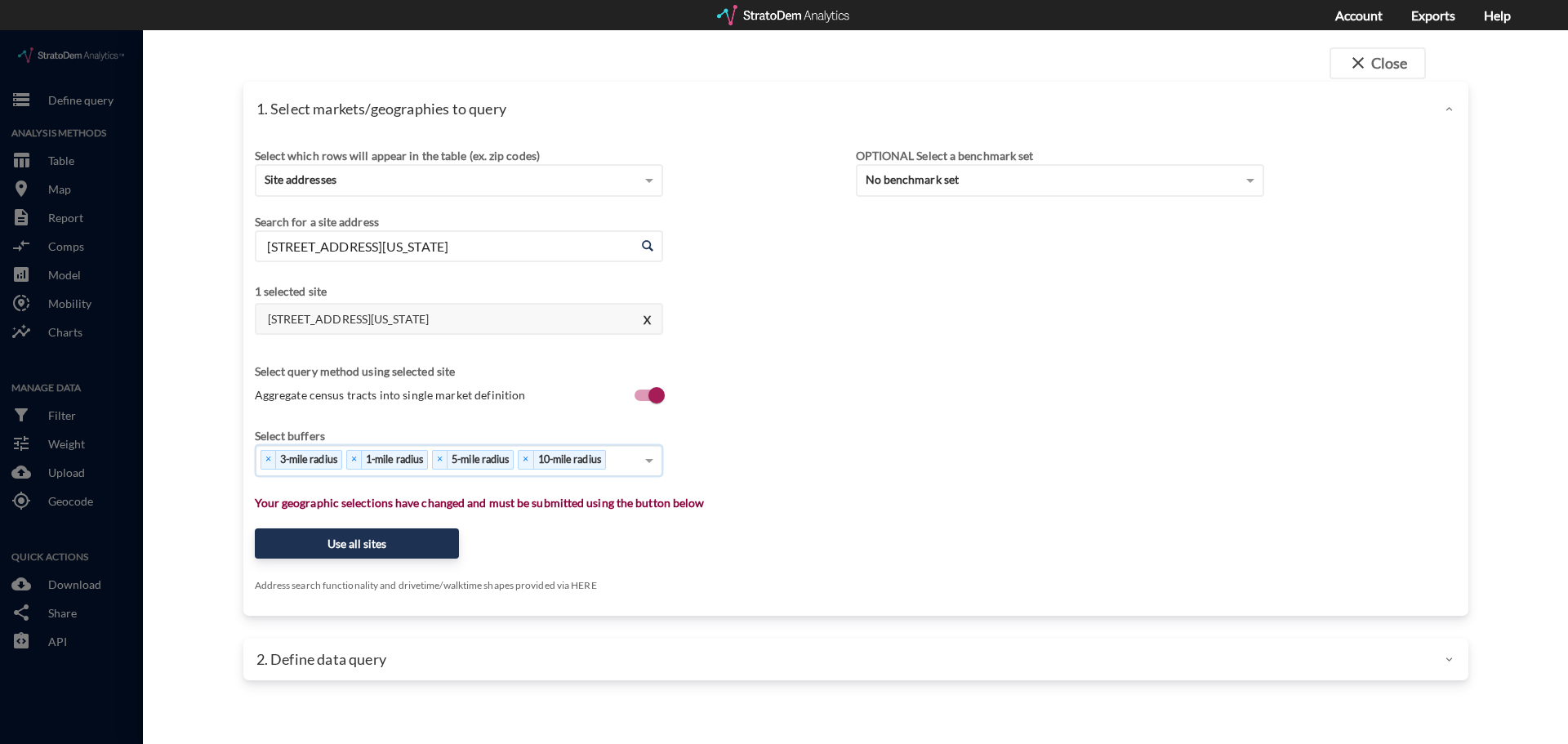 click on "× 3-mile radius   × 1-mile radius   × 5-mile radius   × 10-mile radius" 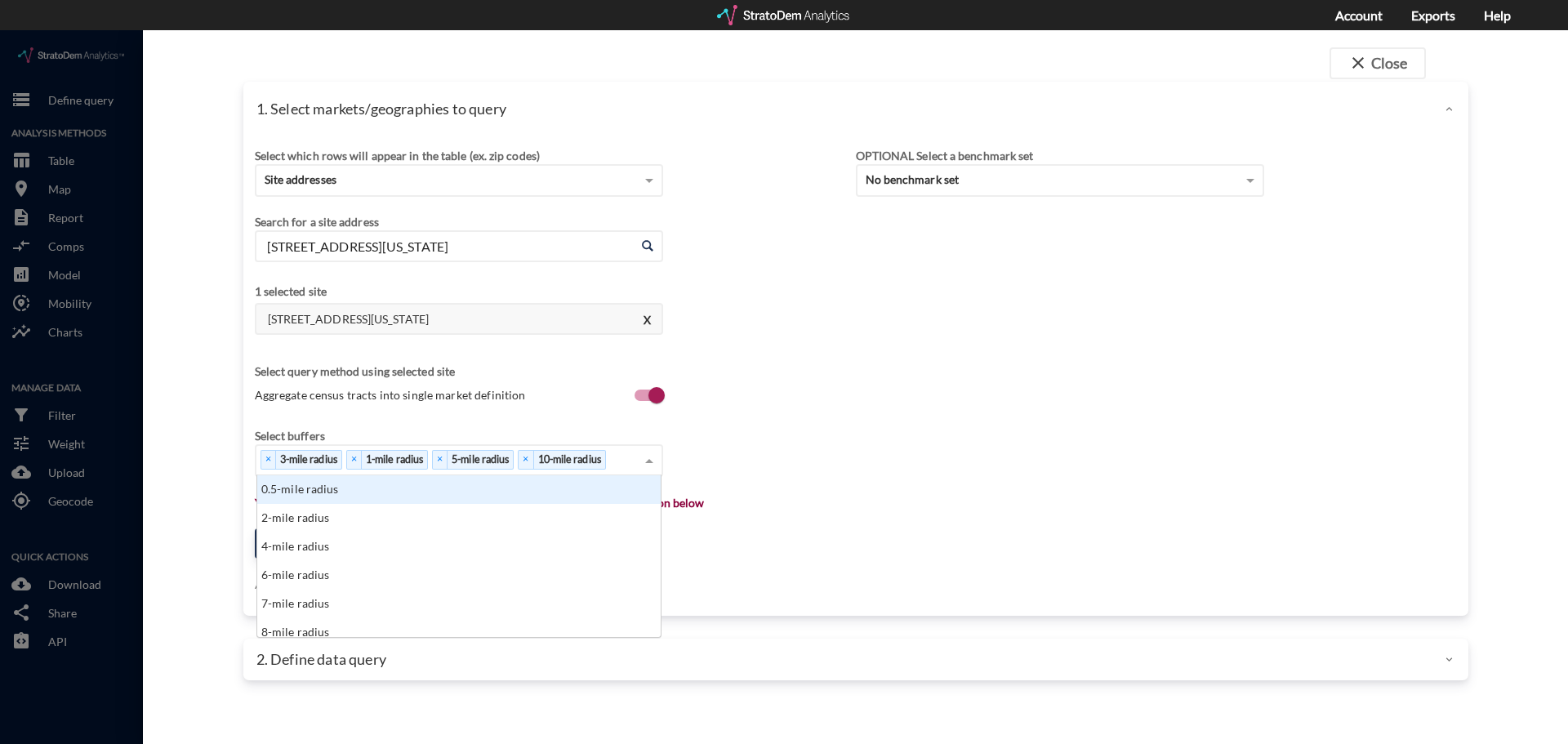 scroll, scrollTop: 13, scrollLeft: 11, axis: both 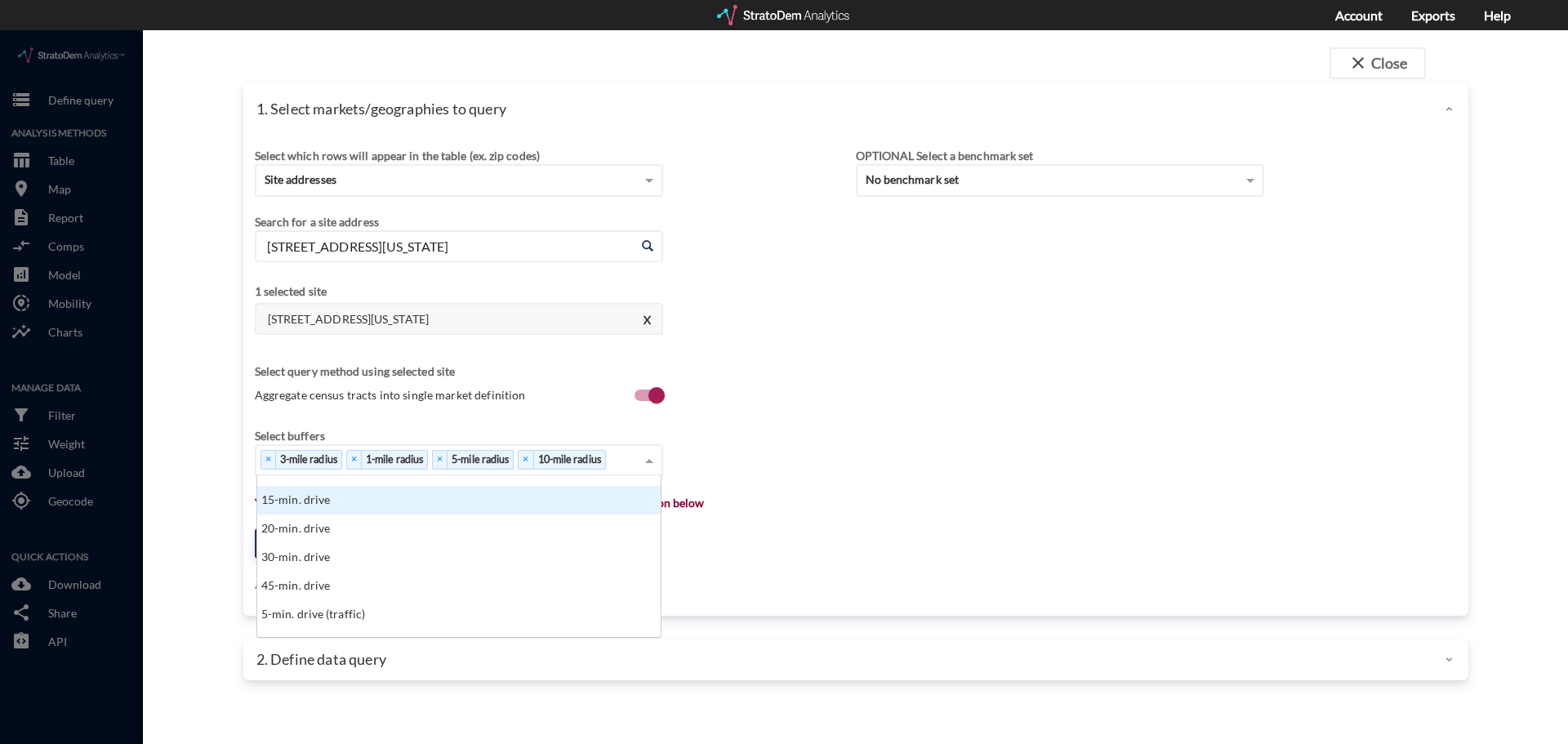 click on "15-min. drive" 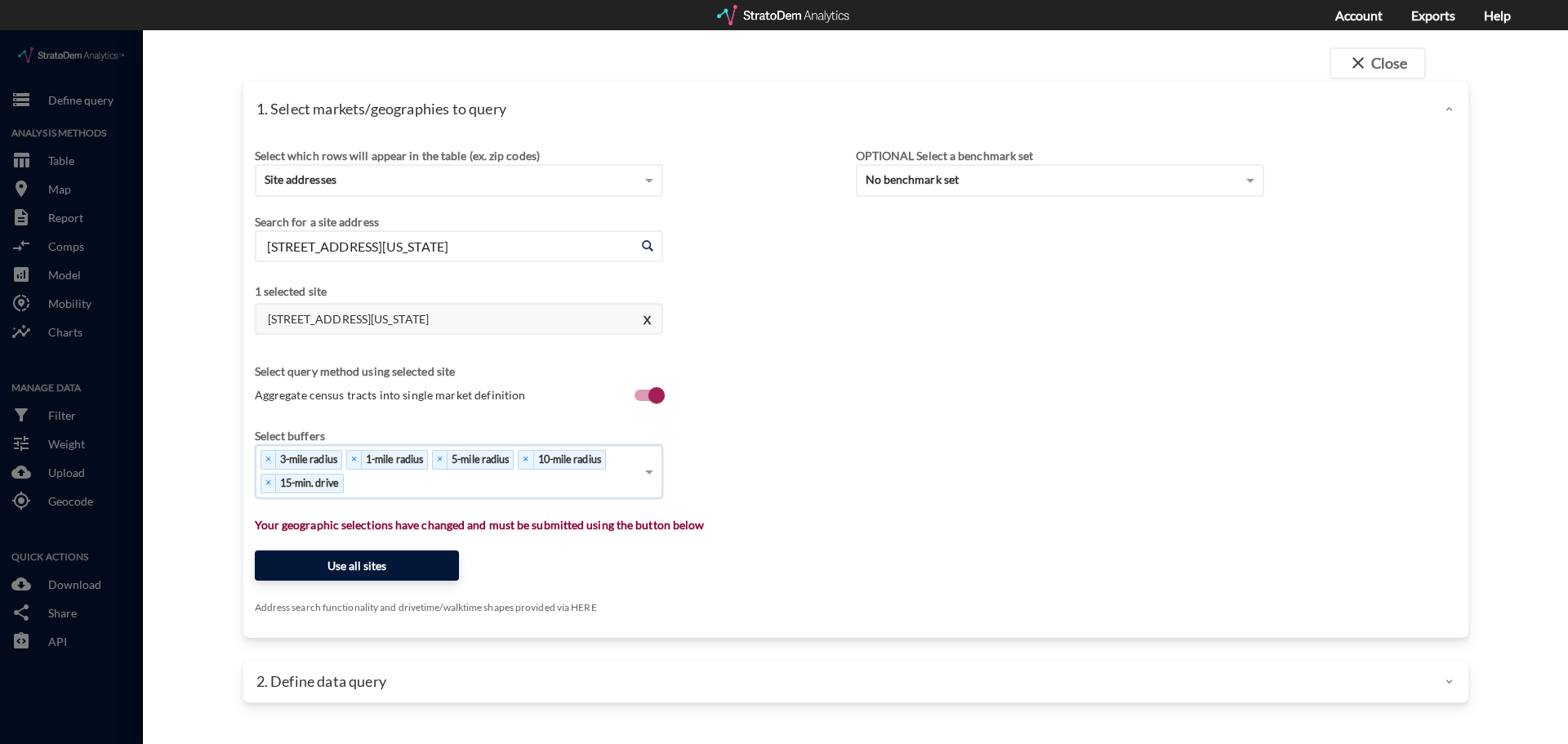 click on "Use all sites" 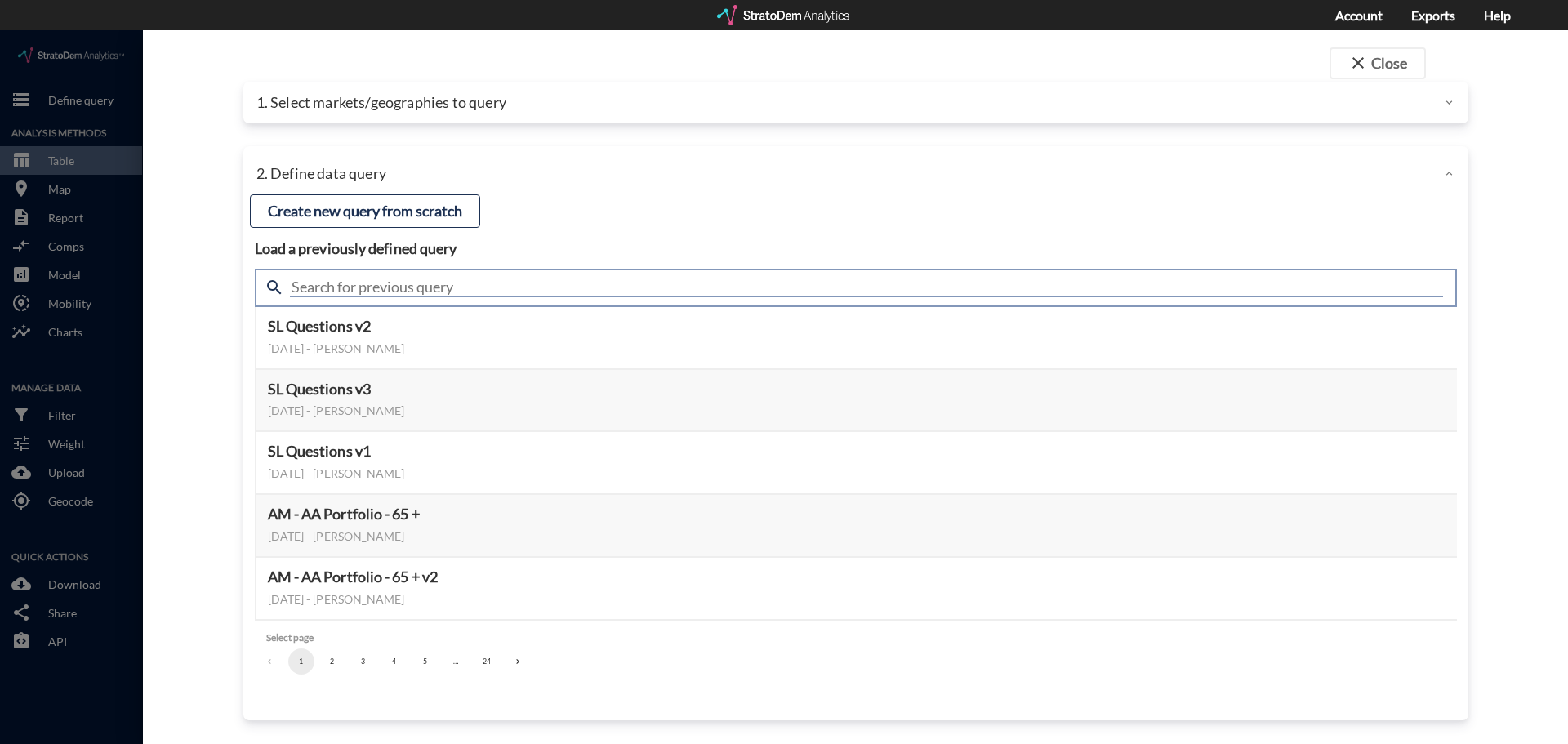 click 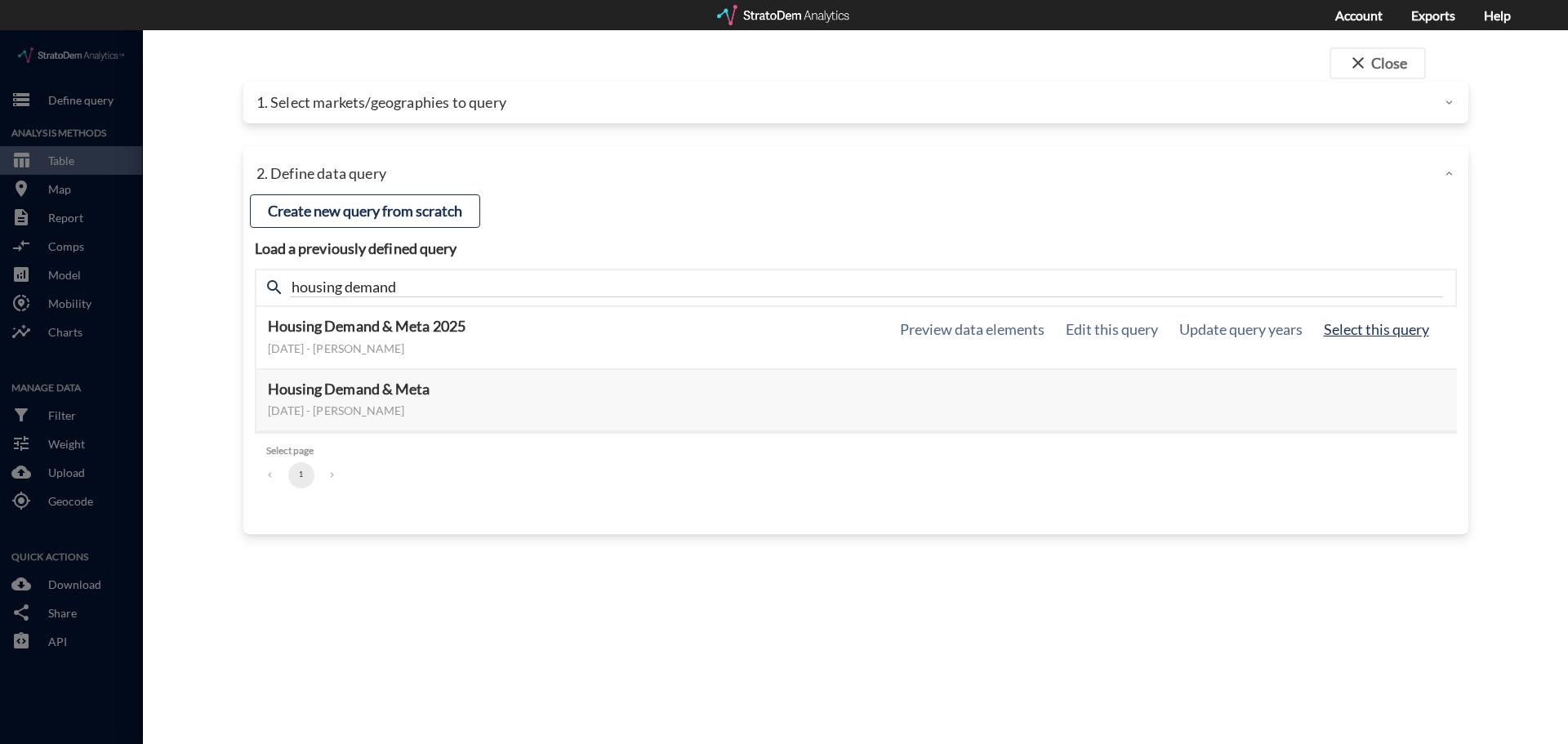 click on "Select this query" 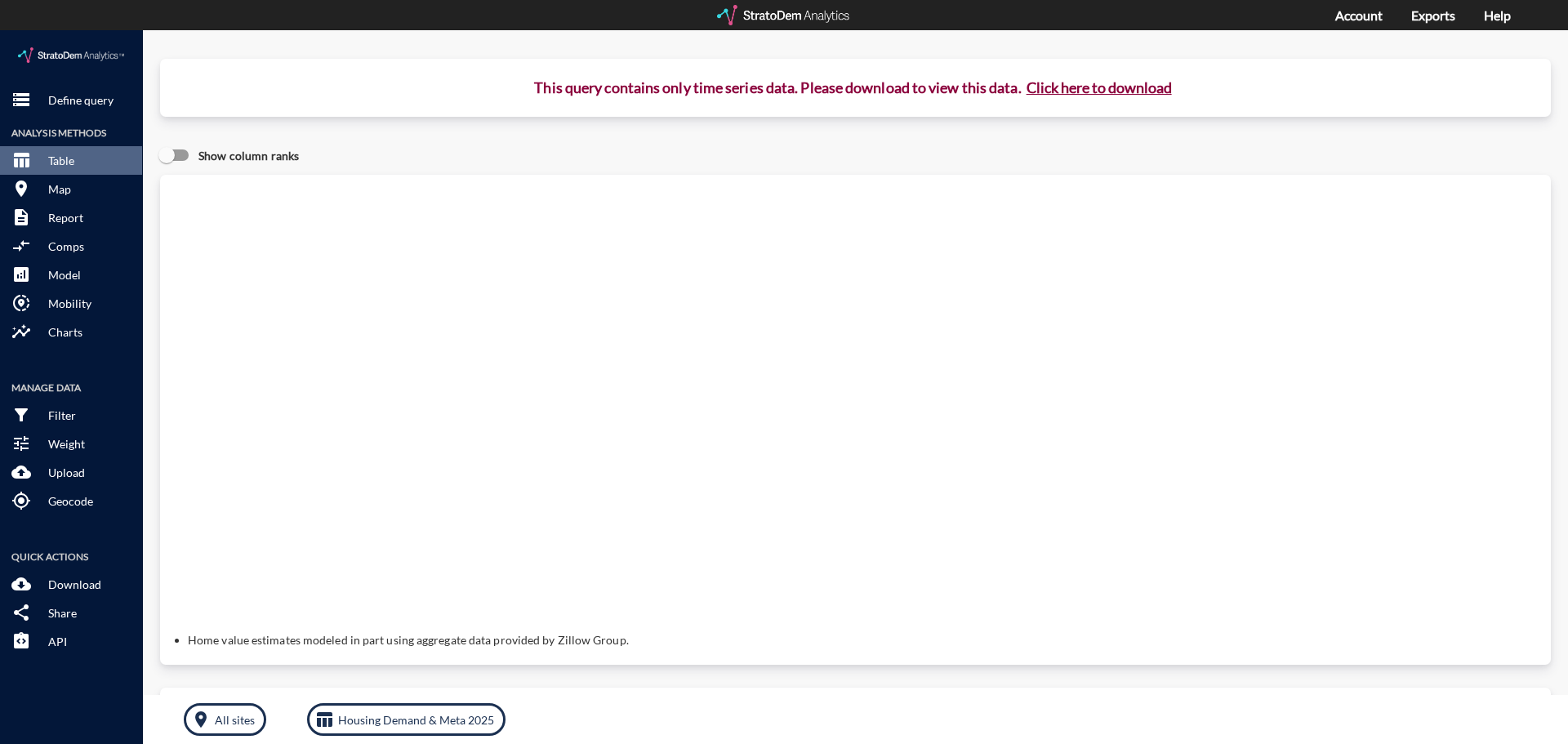 click on "Click here to download" 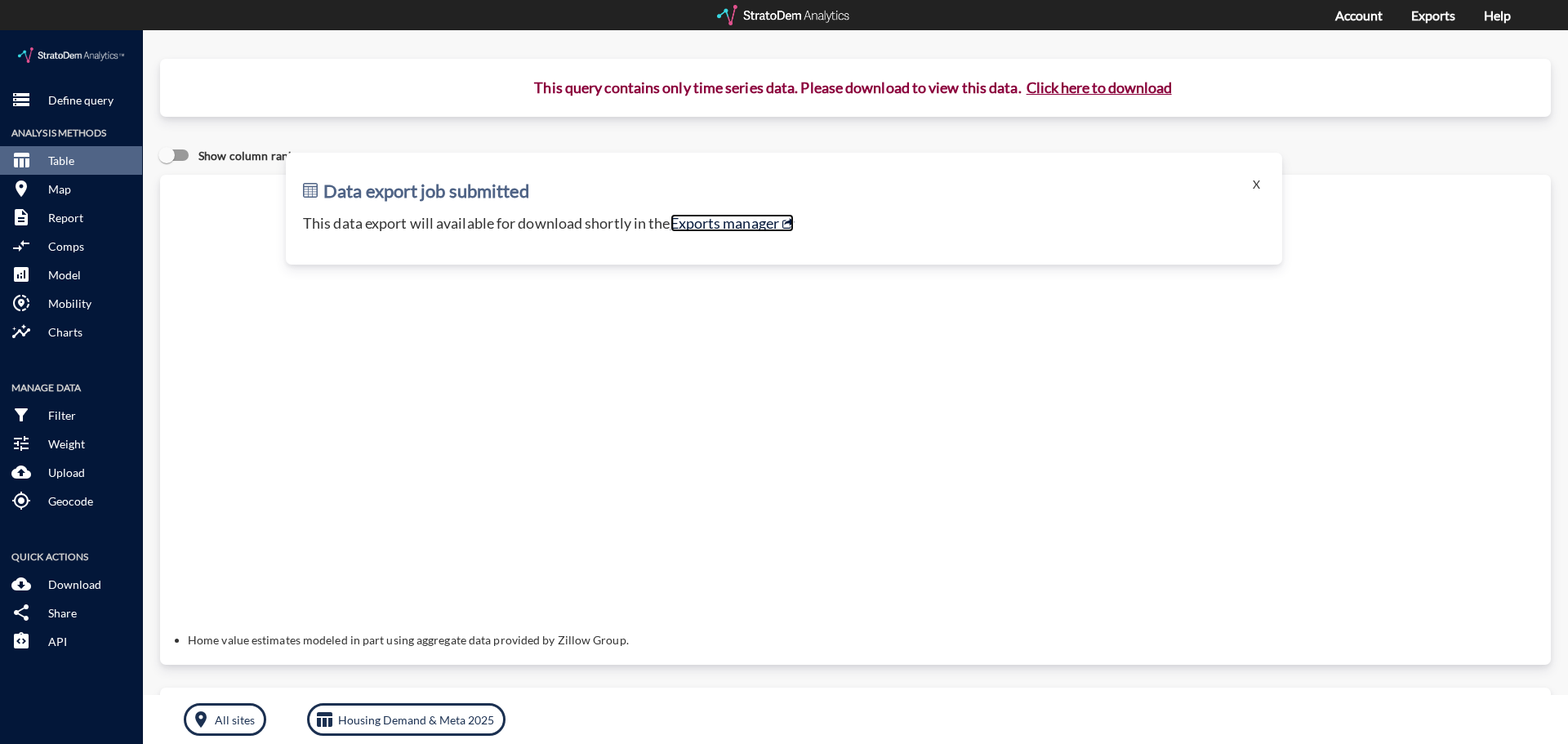 click on "Exports manager" 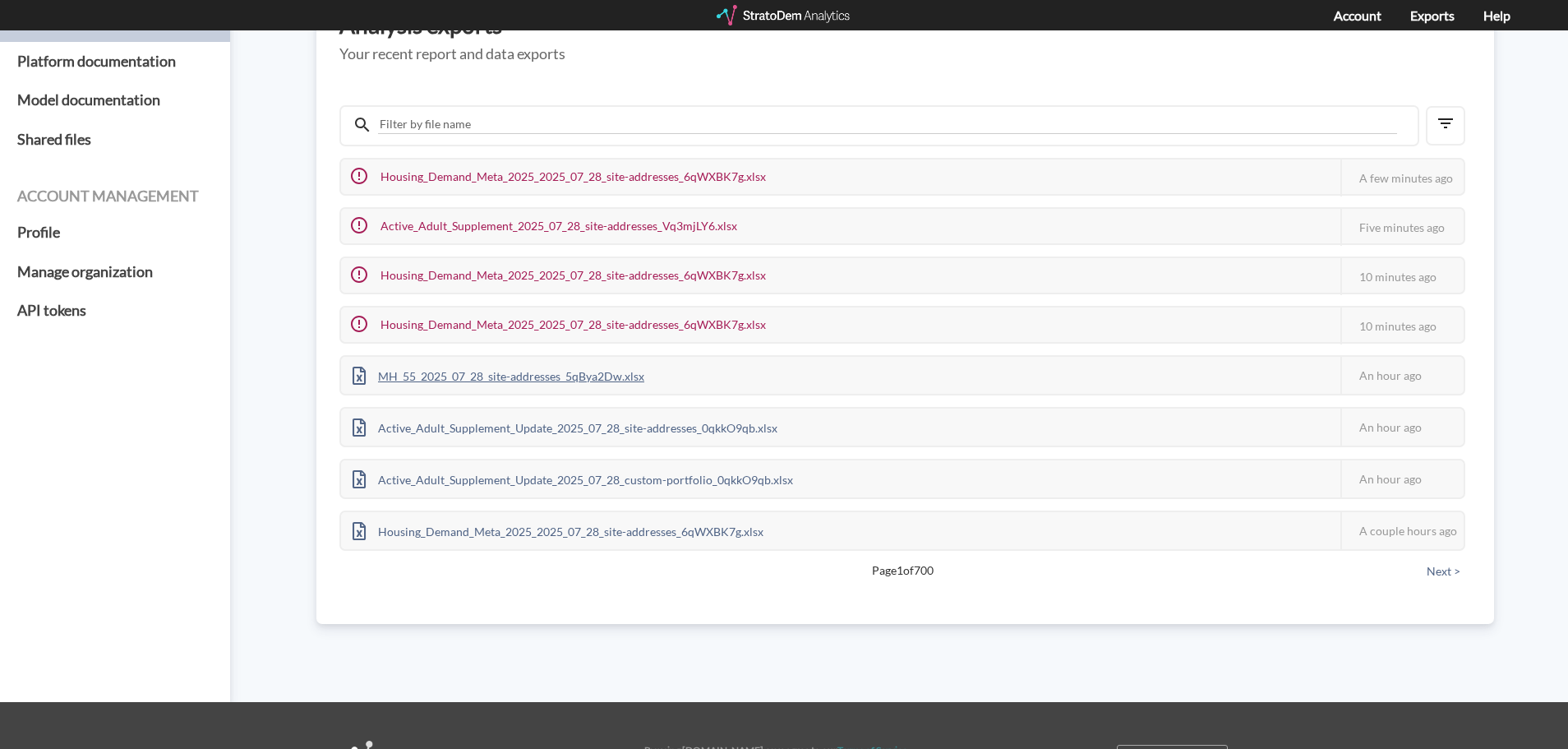 scroll, scrollTop: 0, scrollLeft: 0, axis: both 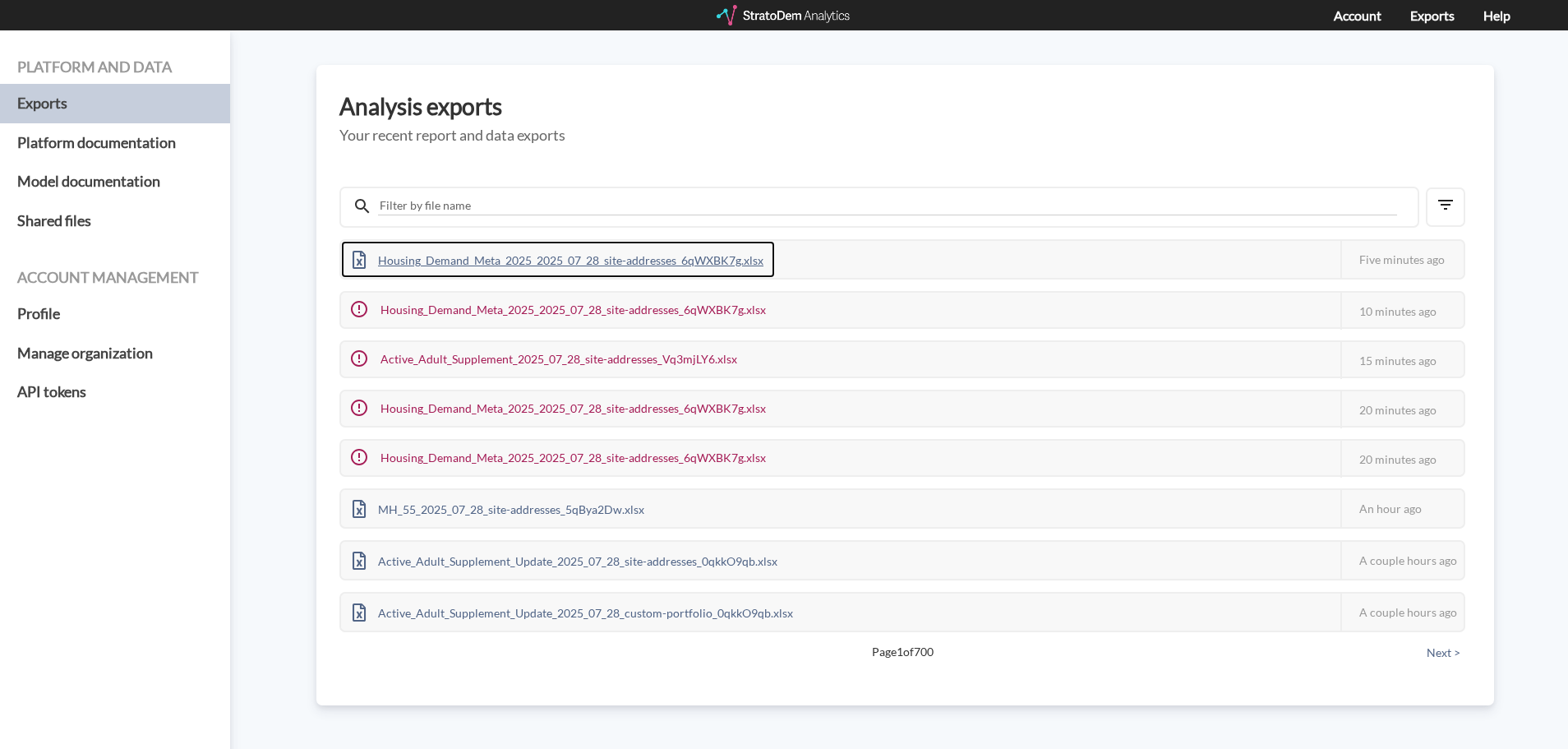 click on "Housing_Demand_Meta_2025_2025_07_28_site-addresses_6qWXBK7g.xlsx" at bounding box center (558, 259) 